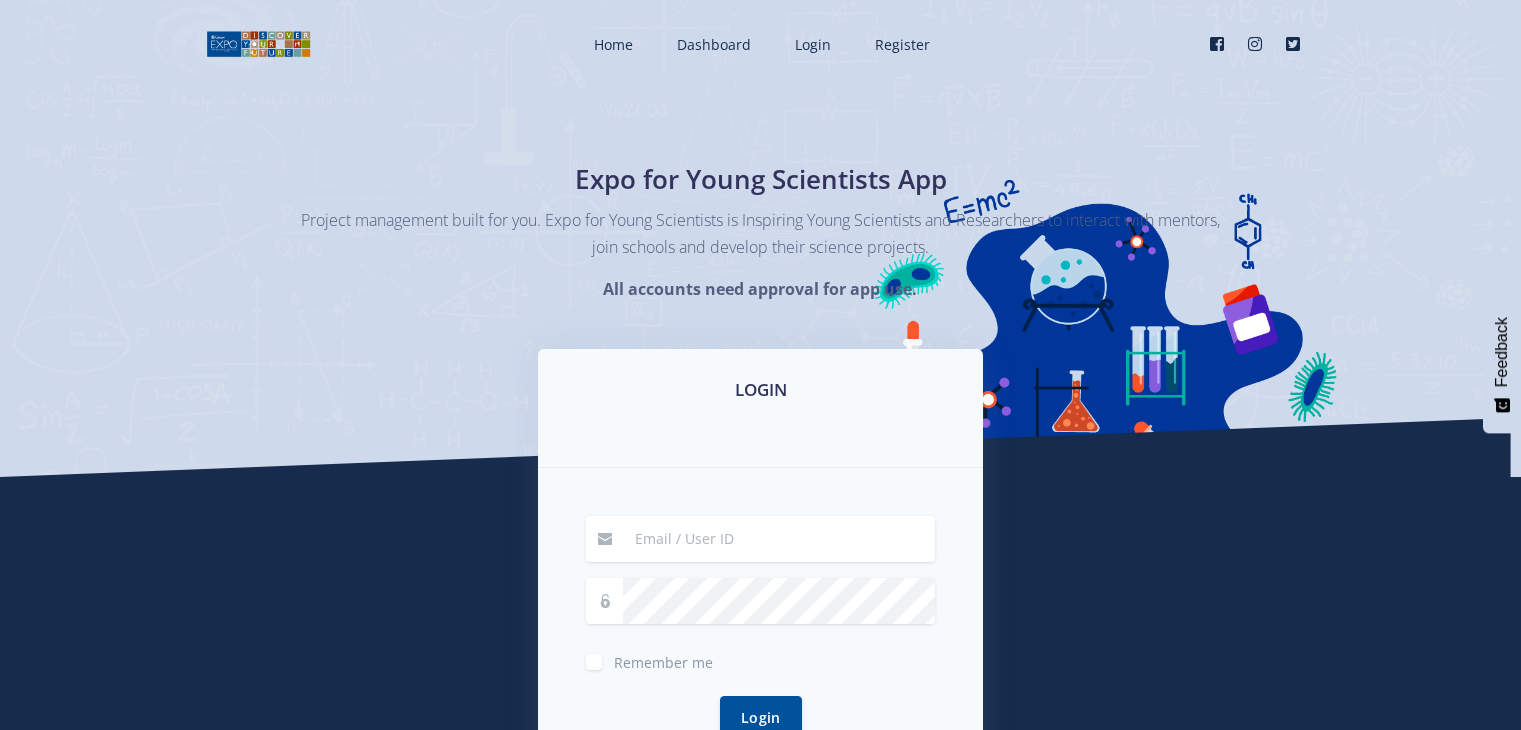 scroll, scrollTop: 0, scrollLeft: 0, axis: both 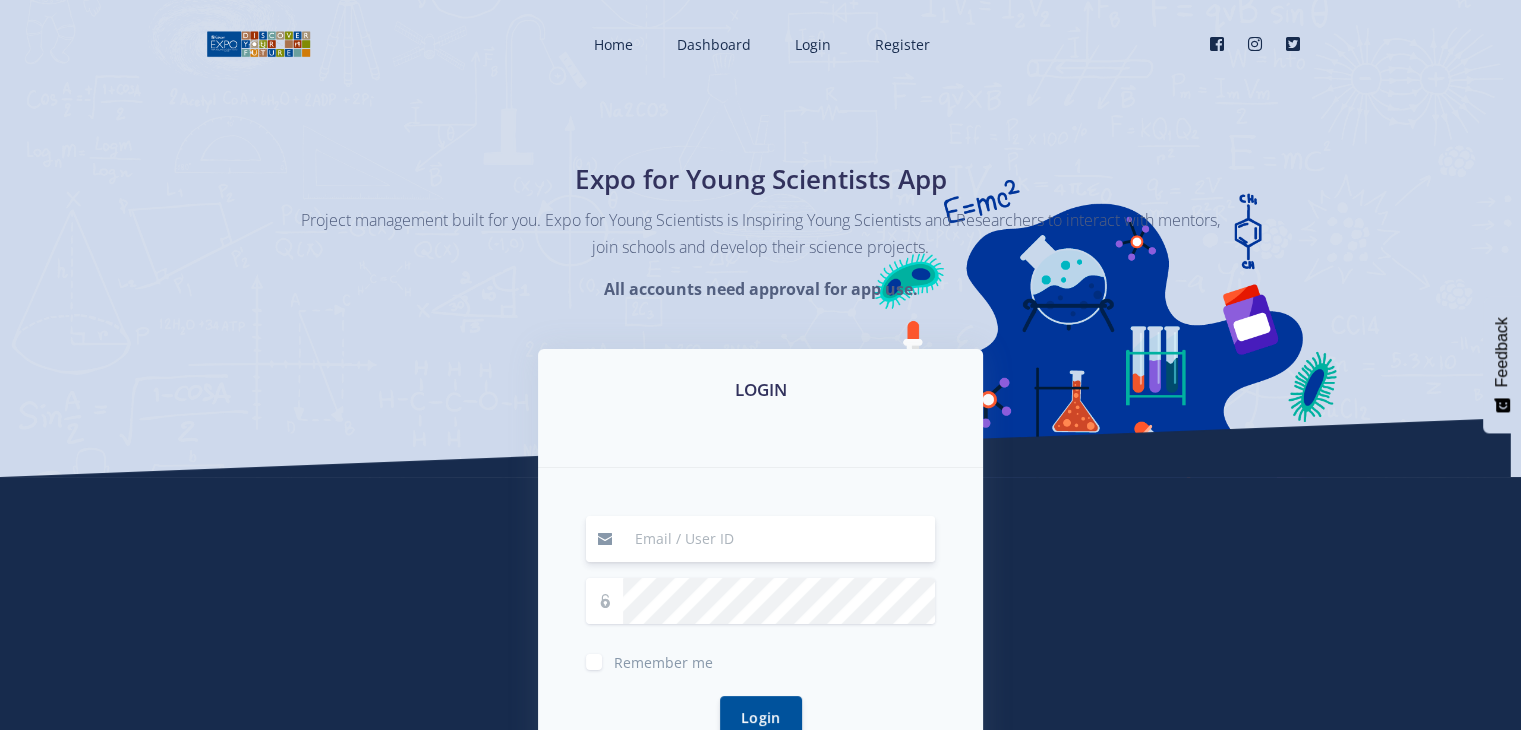 click on "Remember me
Login" at bounding box center (760, 639) 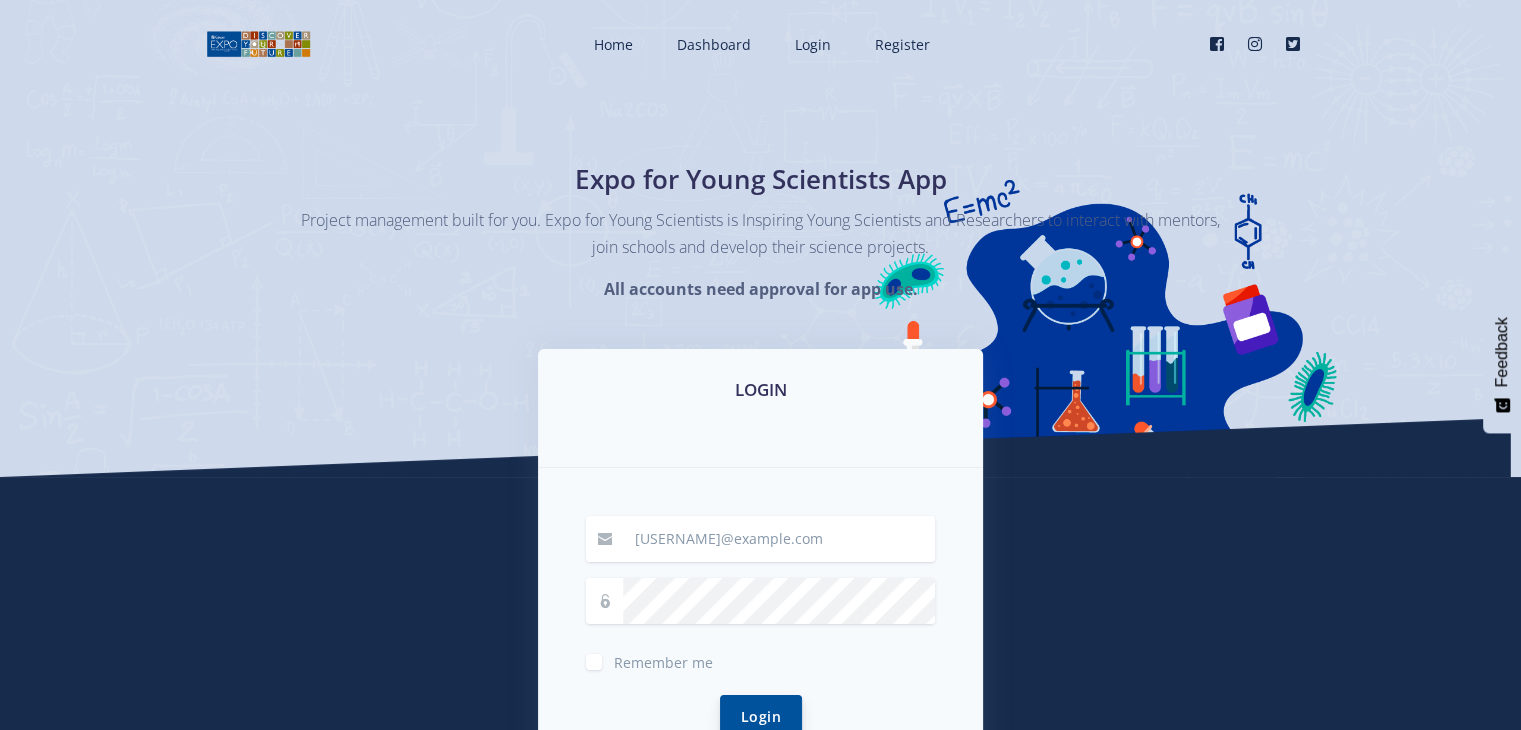 click on "Login" at bounding box center [761, 716] 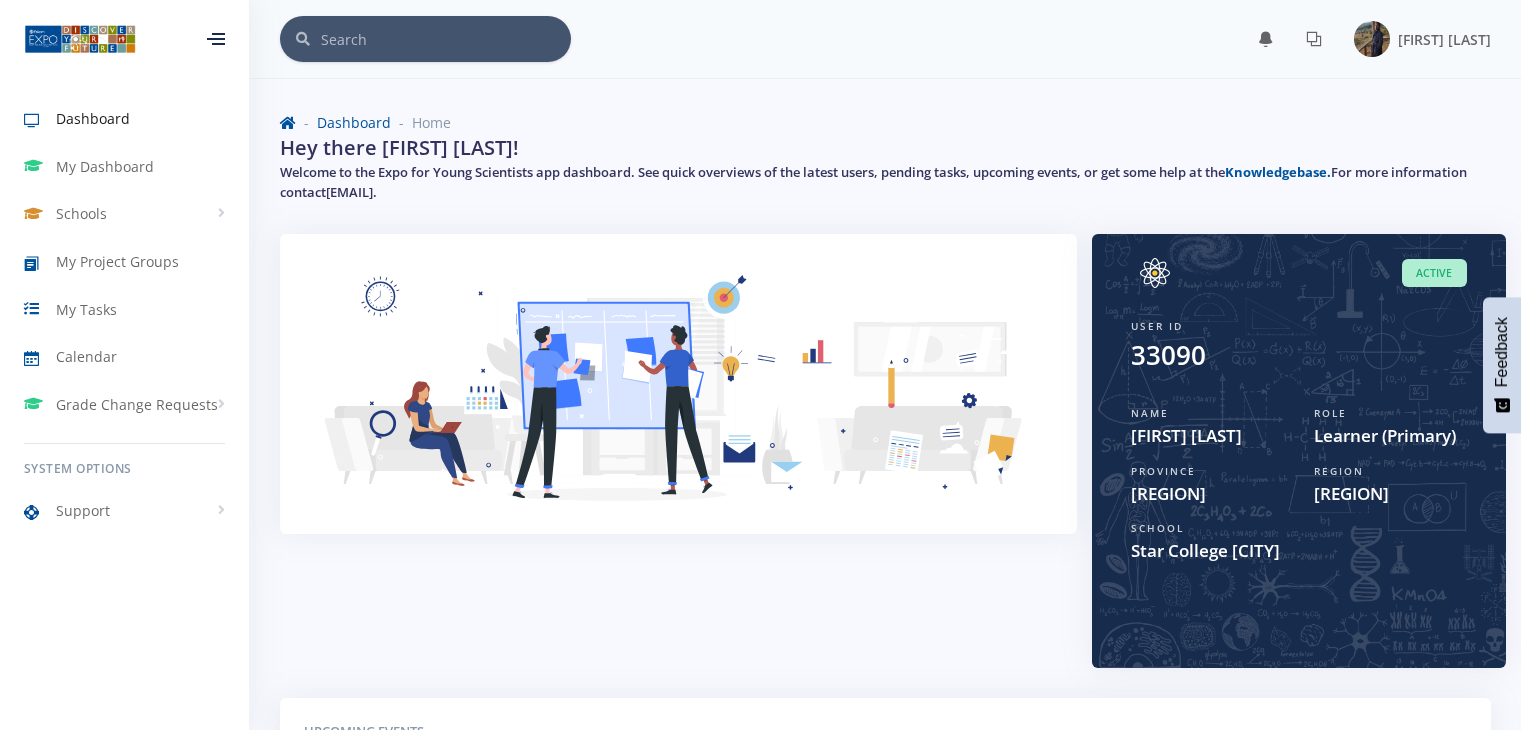 scroll, scrollTop: 0, scrollLeft: 0, axis: both 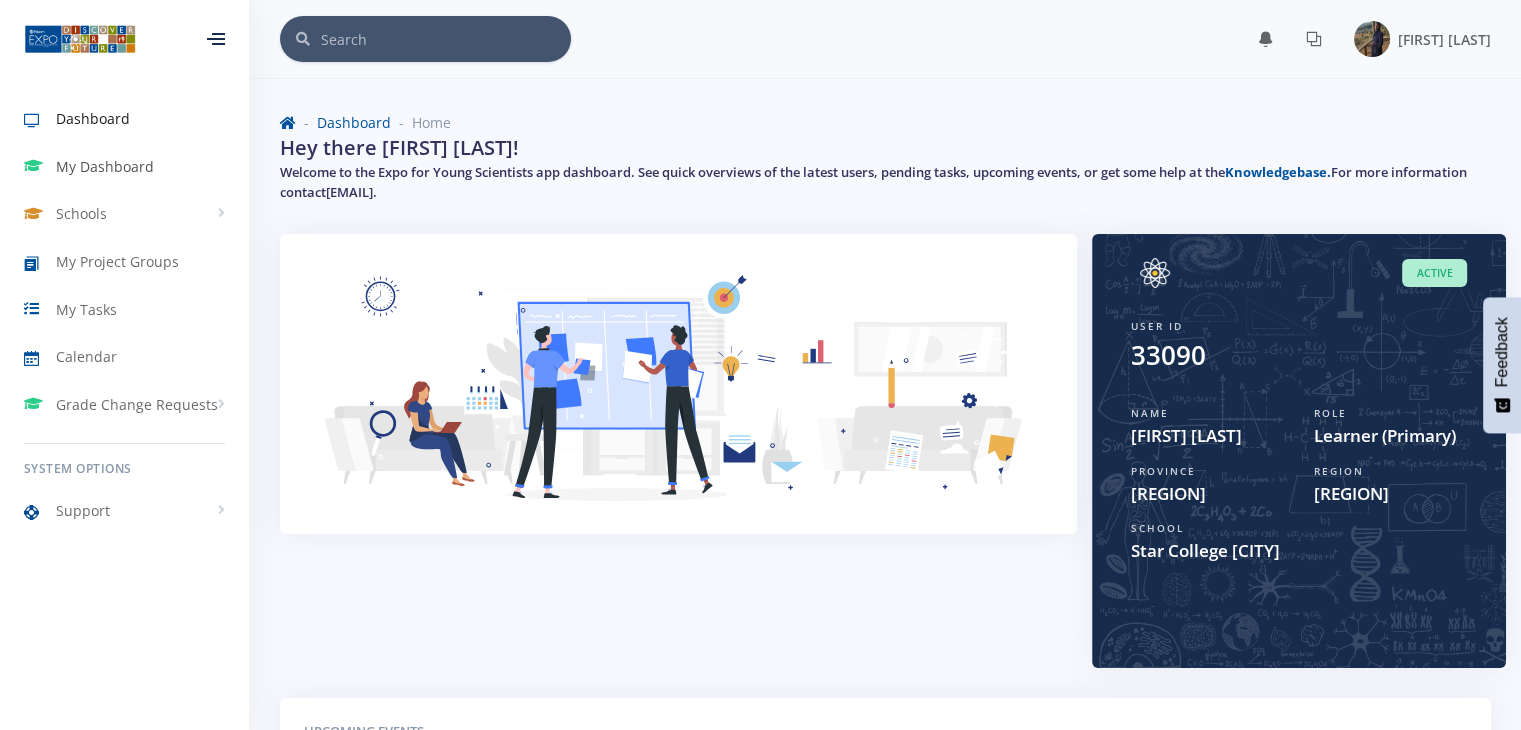 click on "My Dashboard" at bounding box center (105, 166) 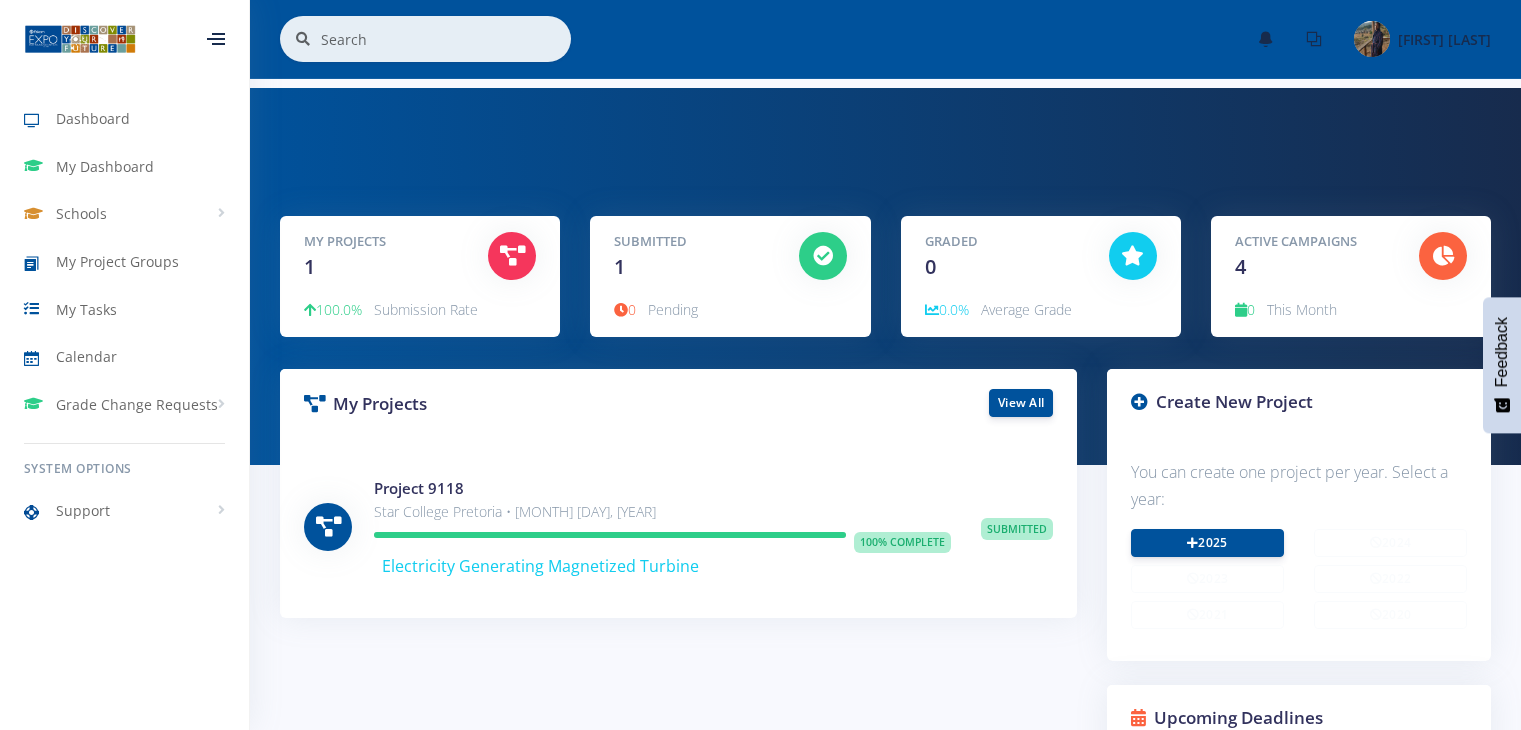 scroll, scrollTop: 0, scrollLeft: 0, axis: both 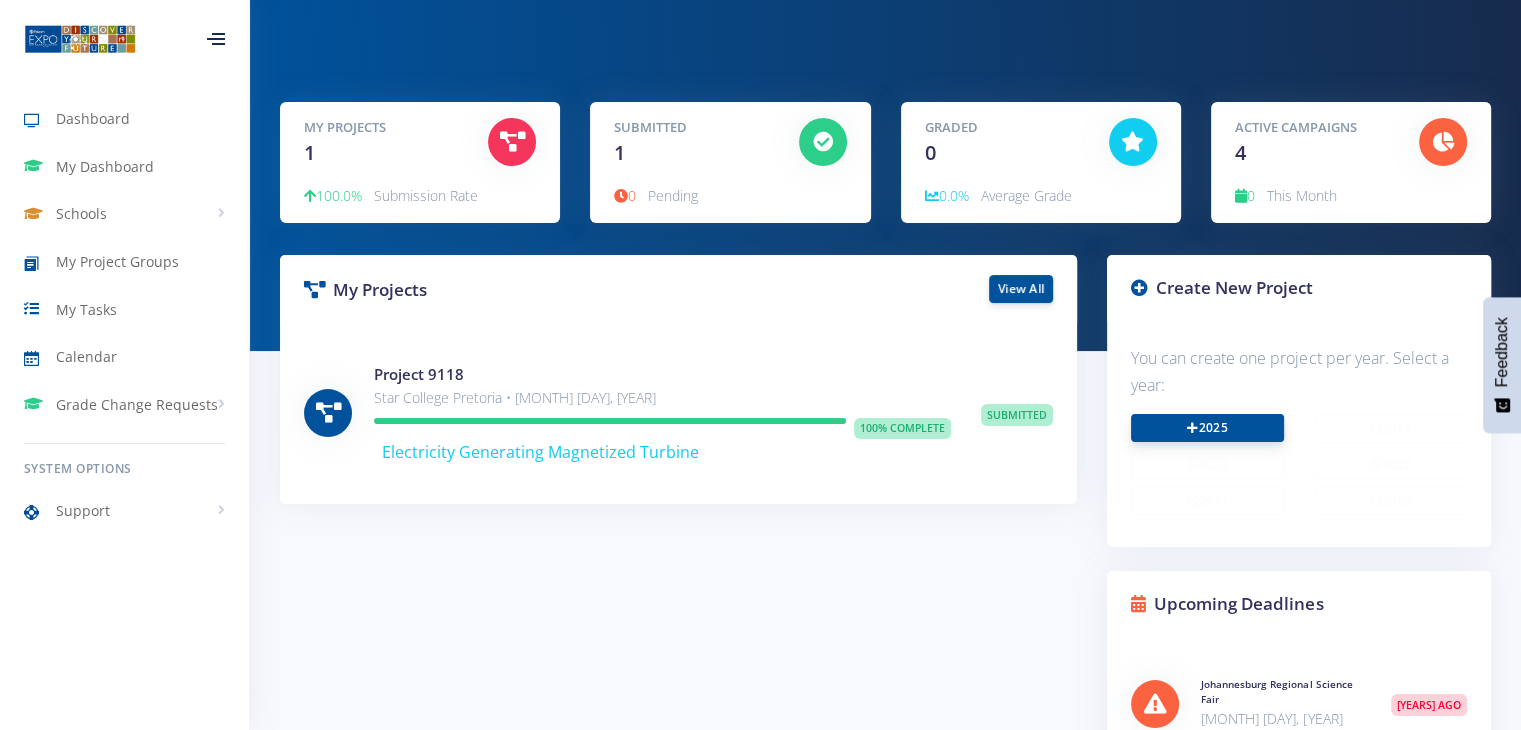 click on "2025" at bounding box center (1207, 428) 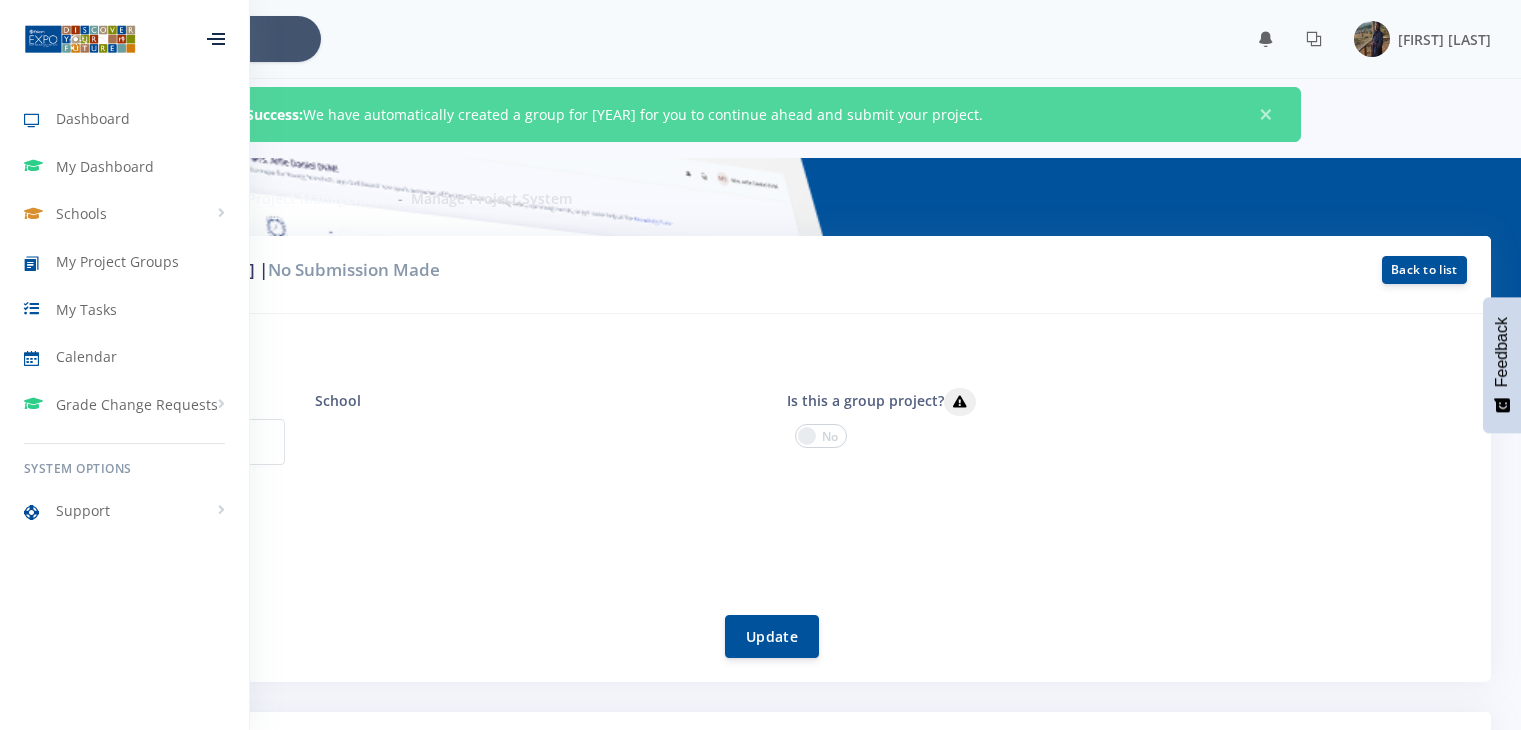 scroll, scrollTop: 0, scrollLeft: 0, axis: both 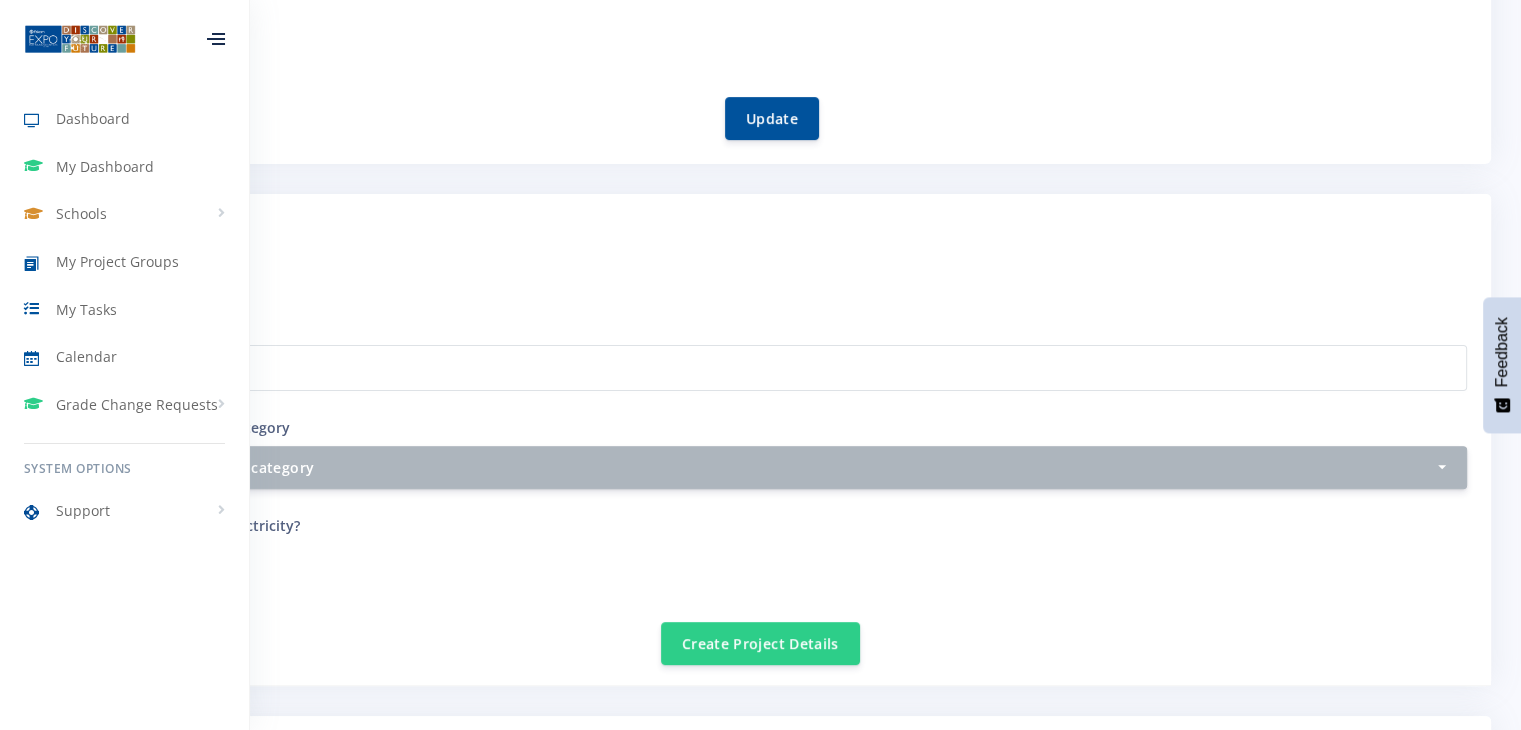 click at bounding box center [216, 39] 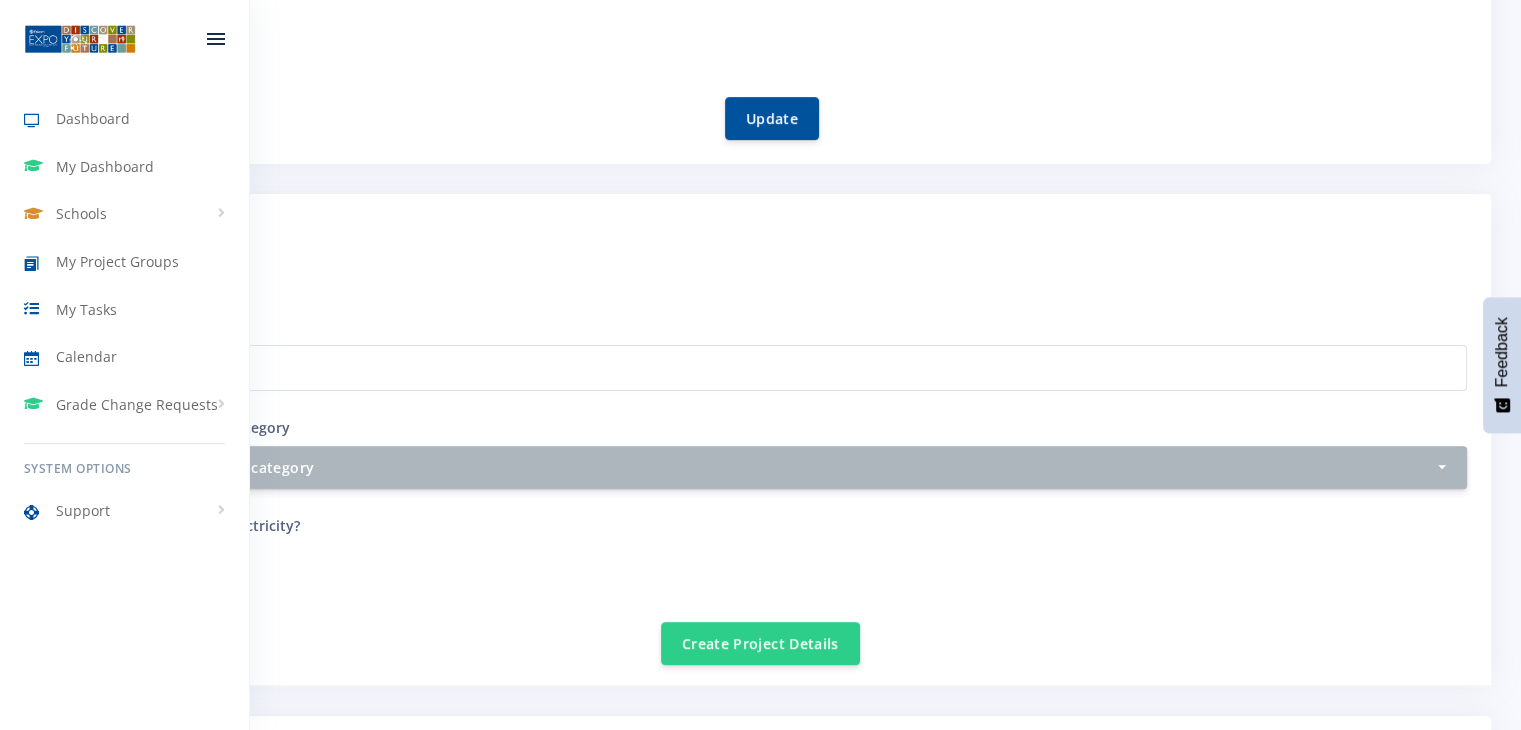 click at bounding box center [216, 39] 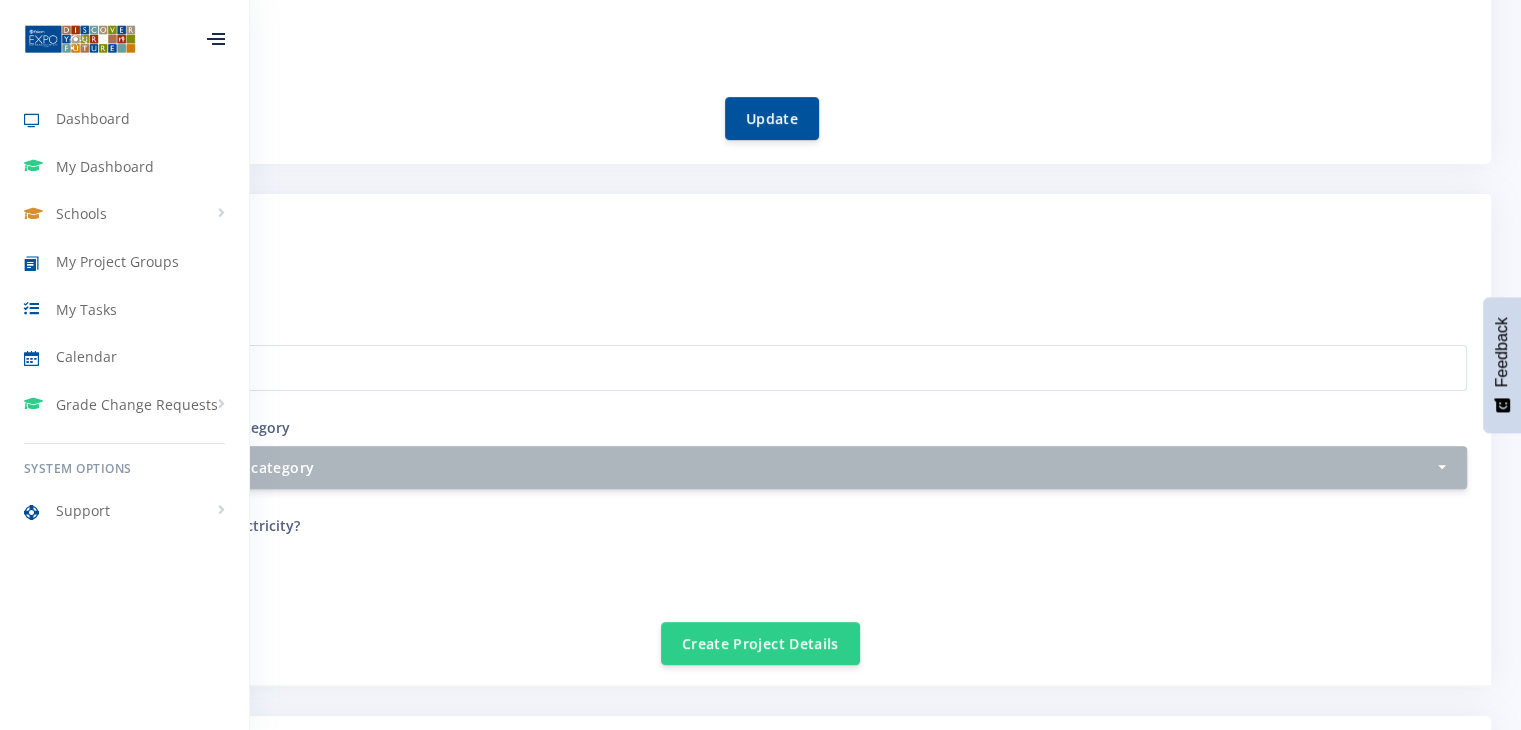 click at bounding box center [80, 39] 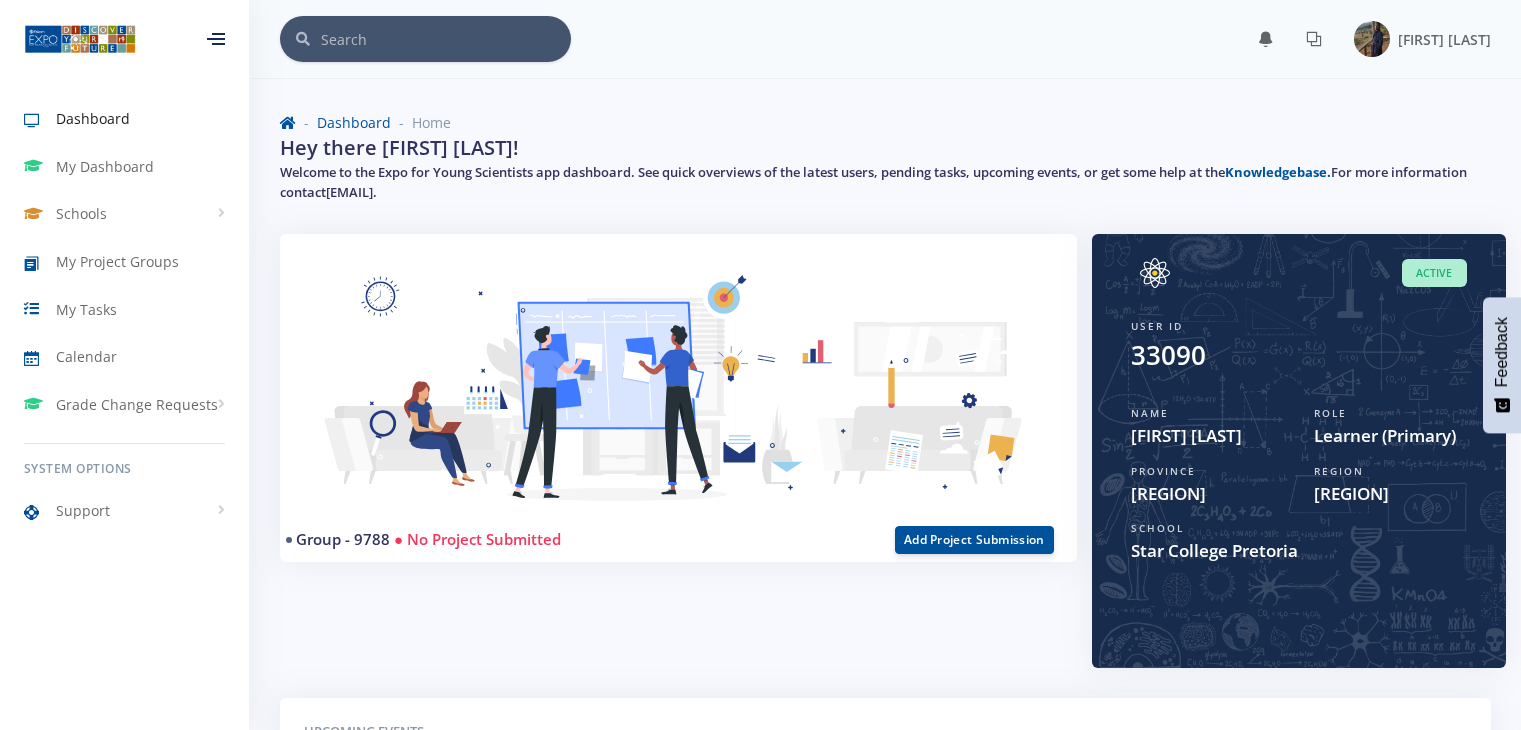 scroll, scrollTop: 0, scrollLeft: 0, axis: both 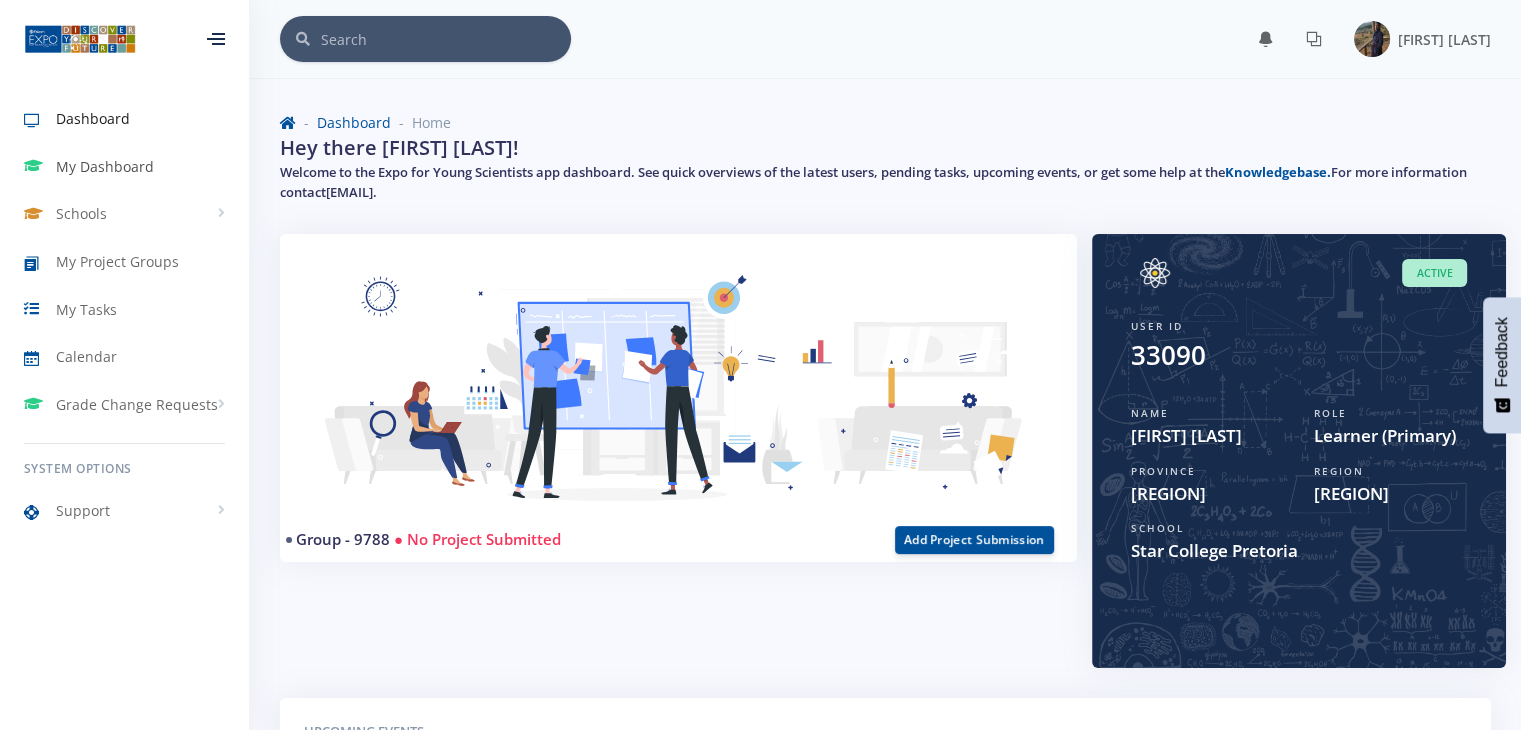 click on "My Dashboard" at bounding box center [105, 166] 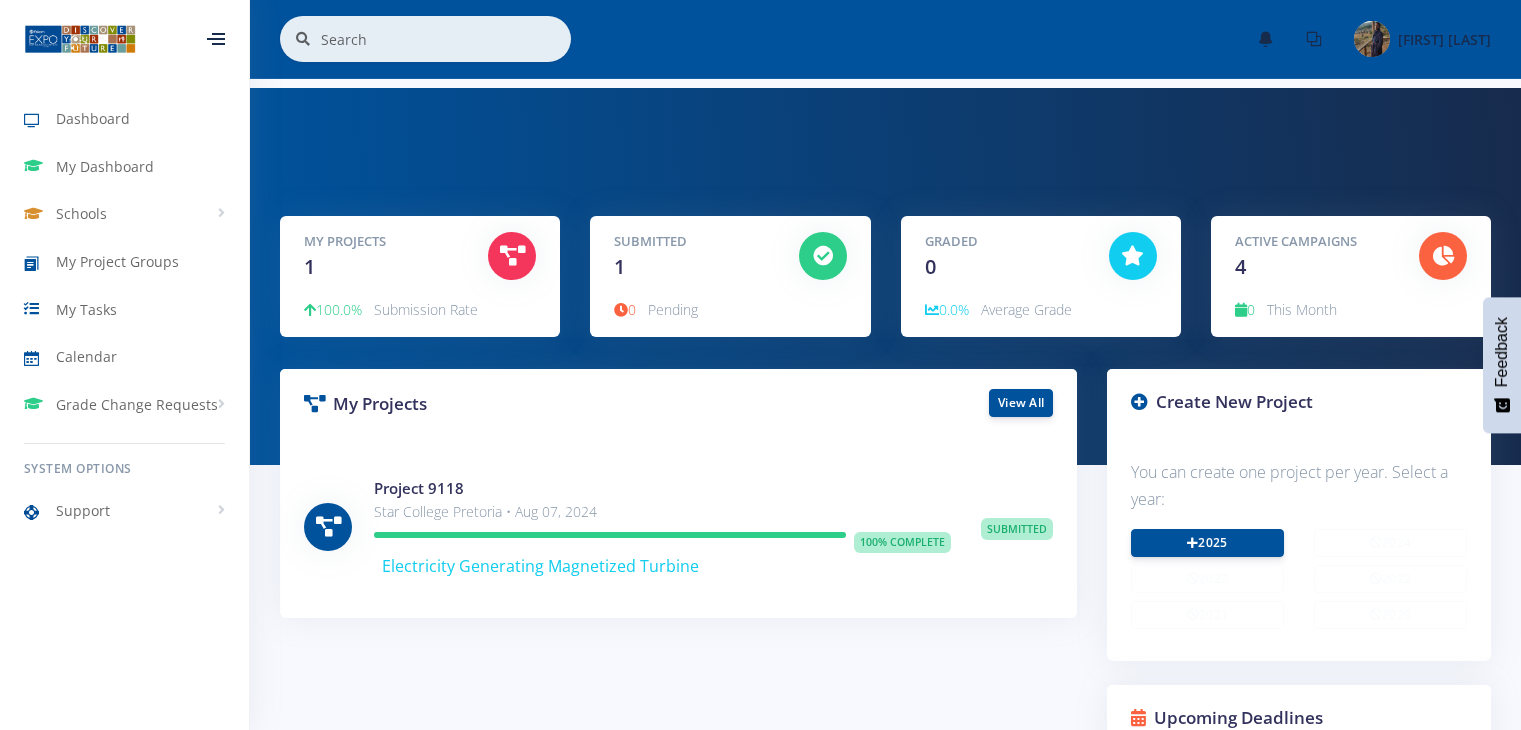 scroll, scrollTop: 0, scrollLeft: 0, axis: both 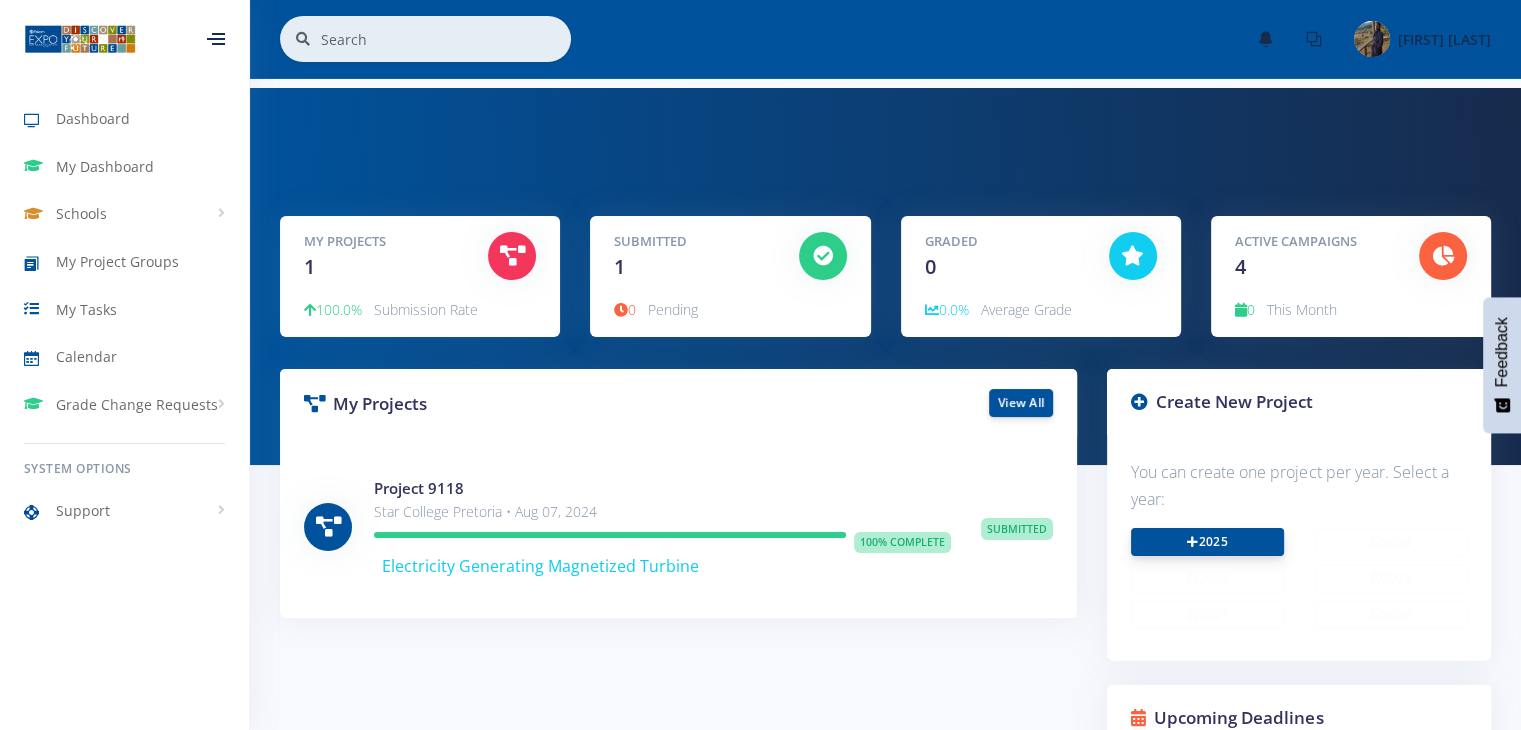 click on "2025" at bounding box center (1207, 542) 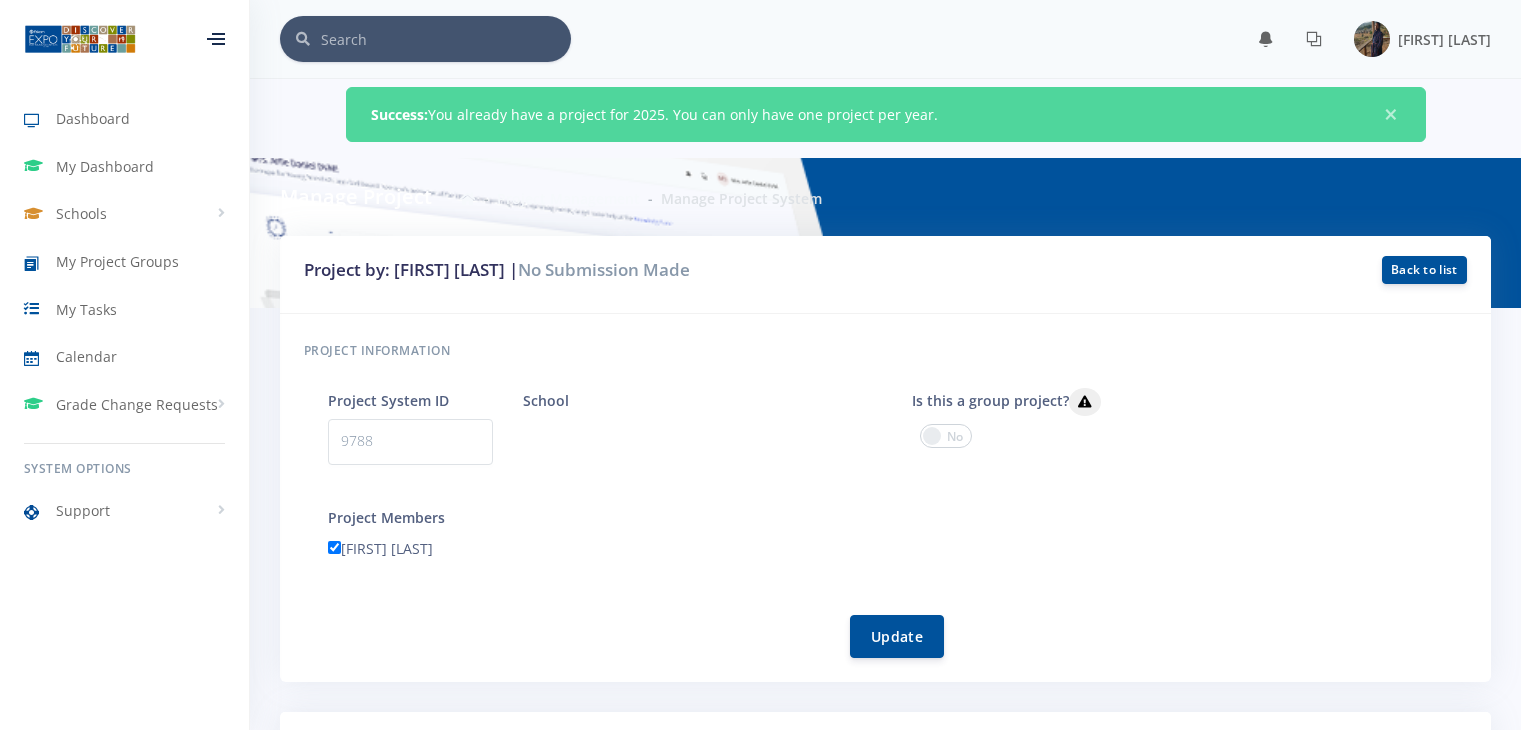scroll, scrollTop: 0, scrollLeft: 0, axis: both 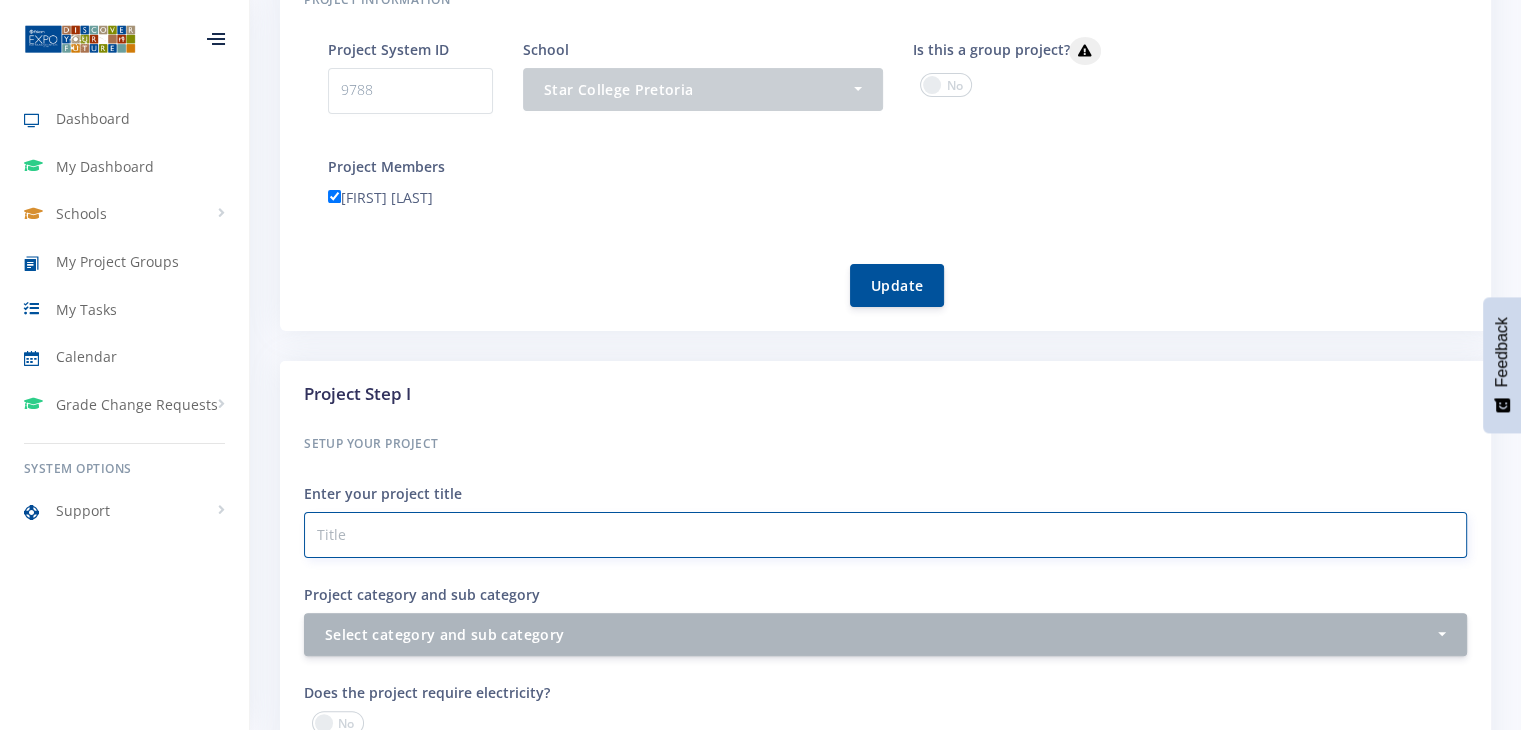 click on "Project category and sub category" at bounding box center [885, 535] 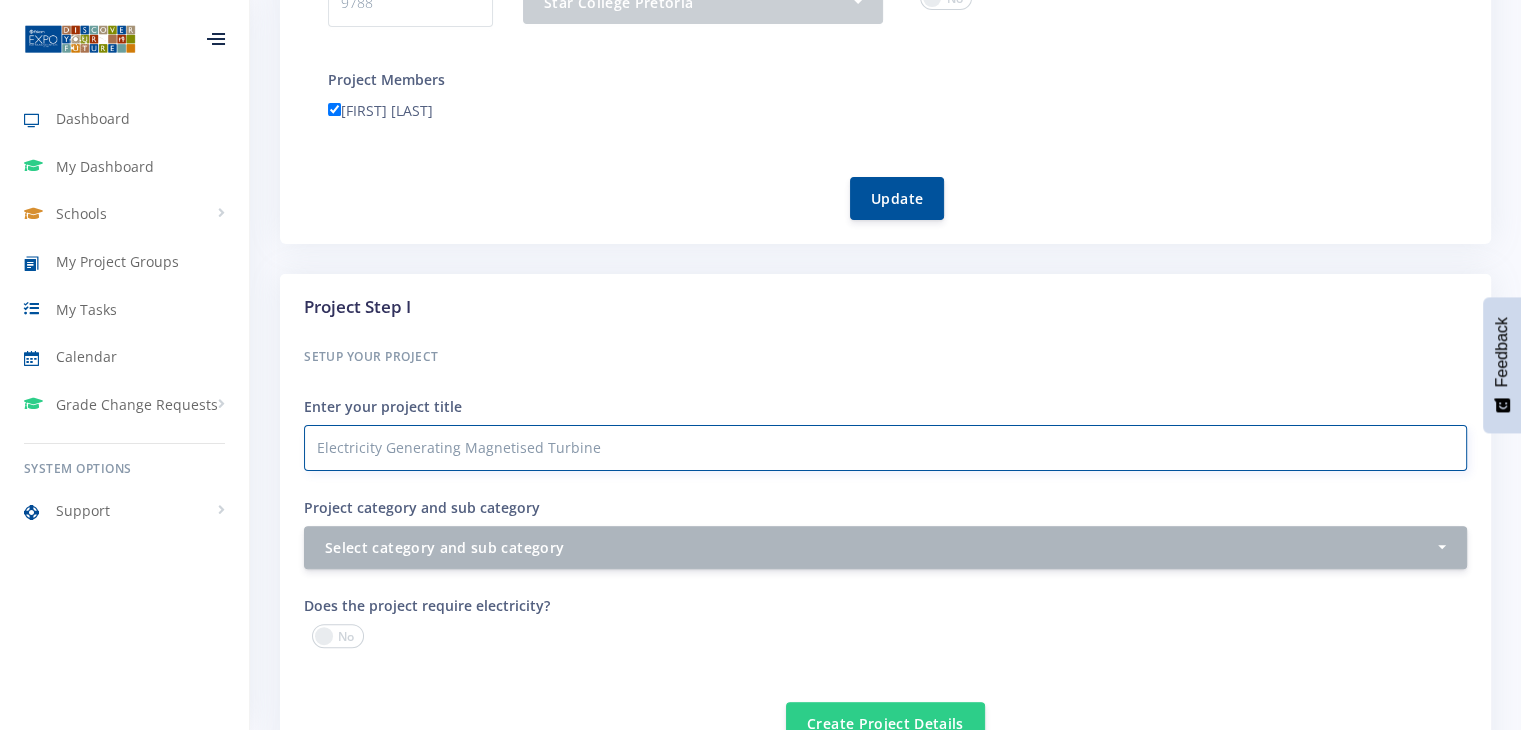 scroll, scrollTop: 439, scrollLeft: 0, axis: vertical 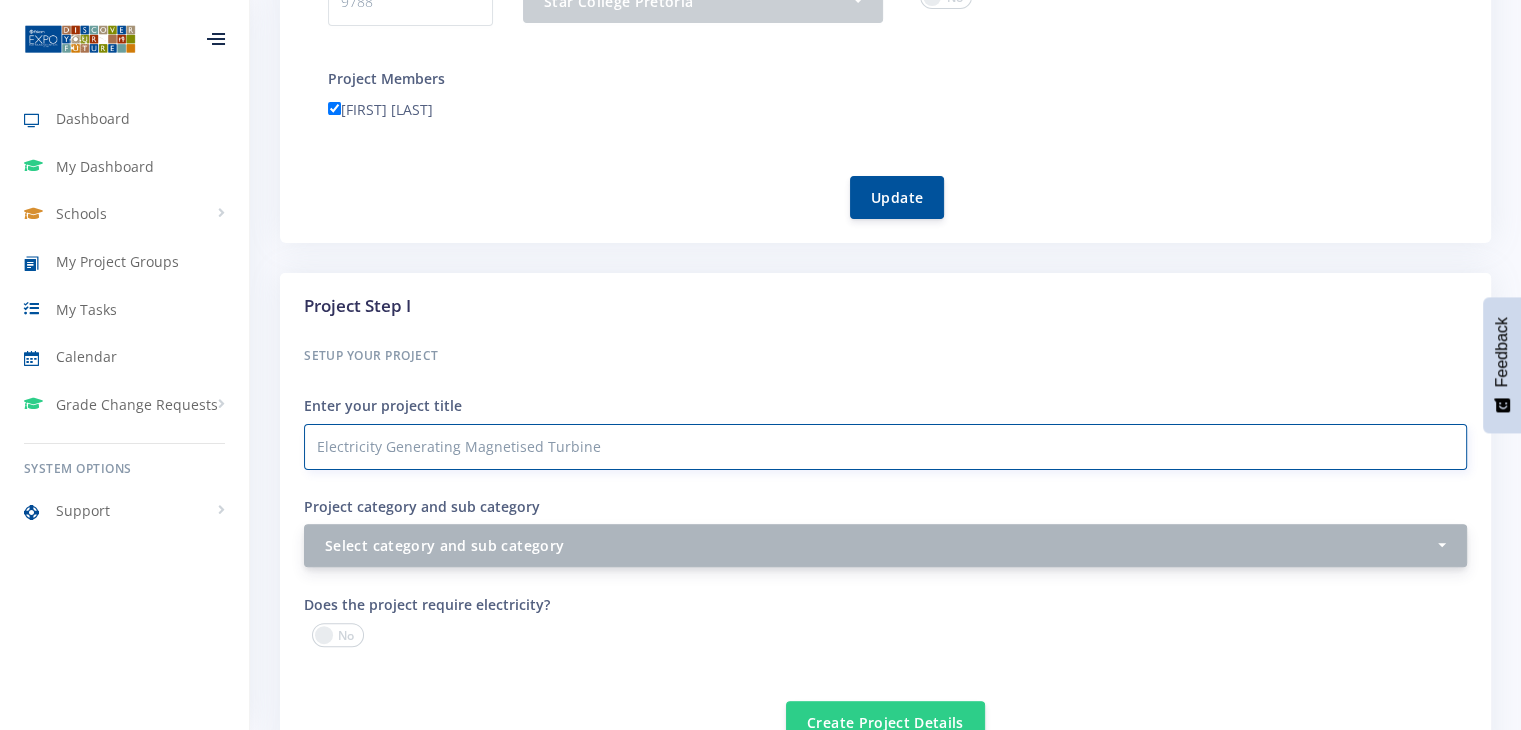 type on "Electricity Generating Magnetised Turbine" 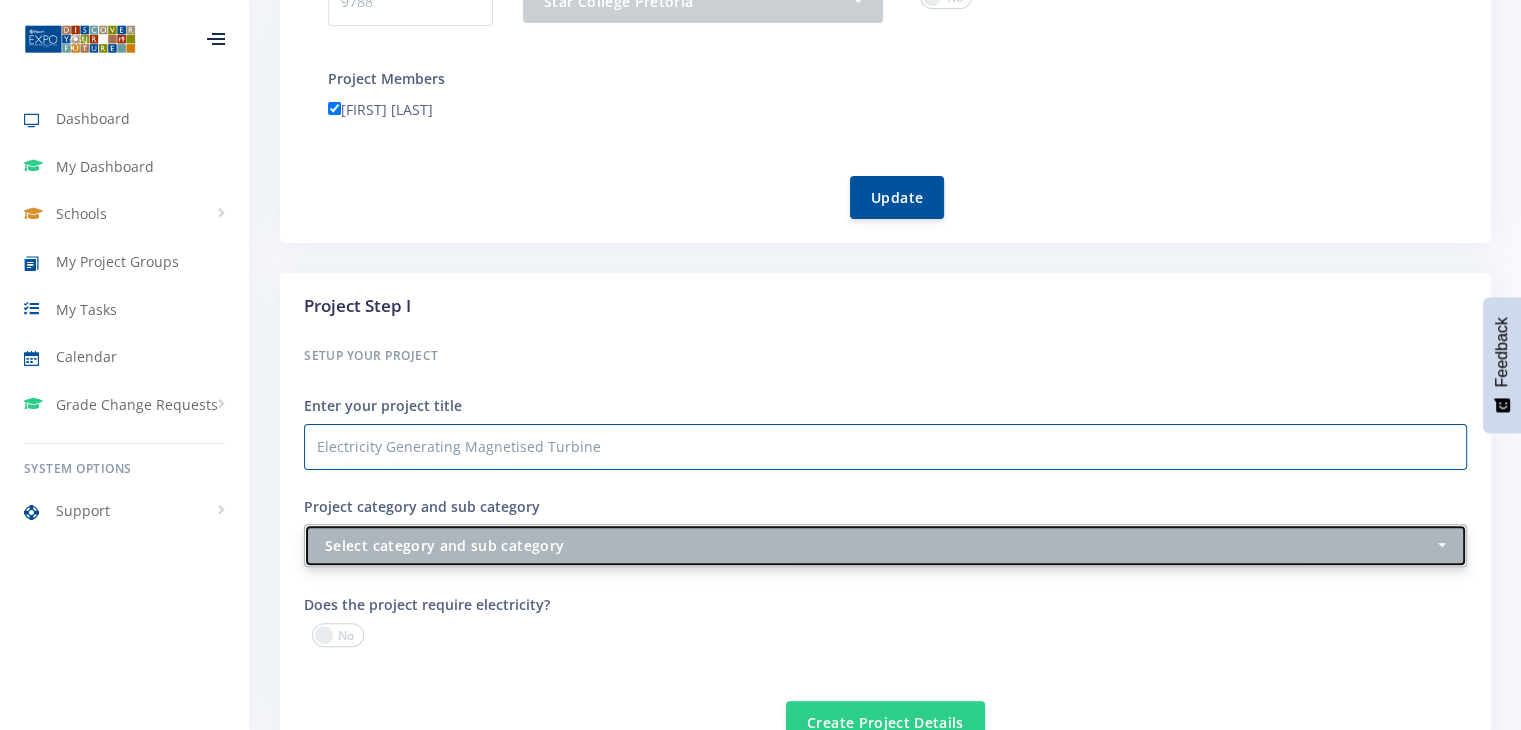 click on "Select category and sub category" at bounding box center [885, 545] 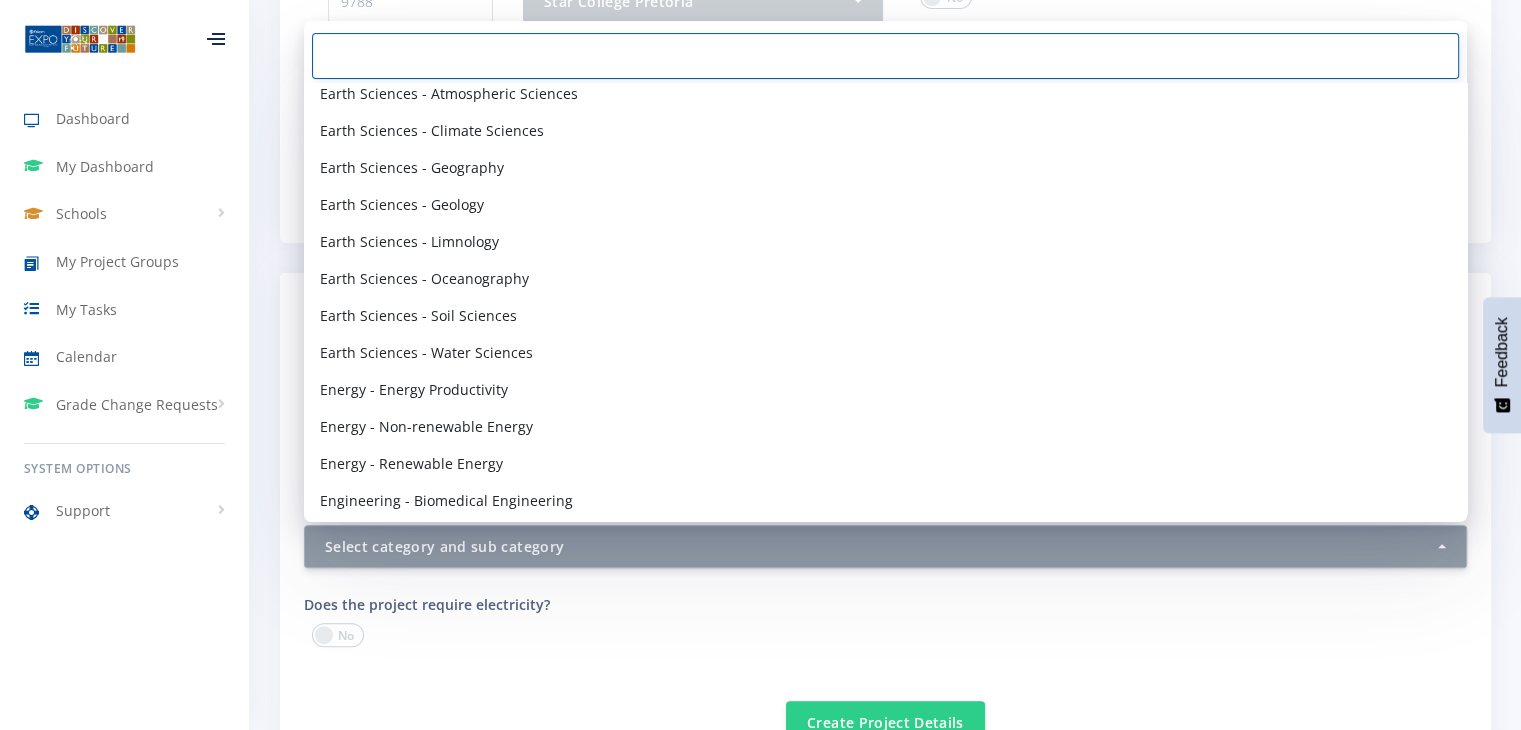 scroll, scrollTop: 1158, scrollLeft: 0, axis: vertical 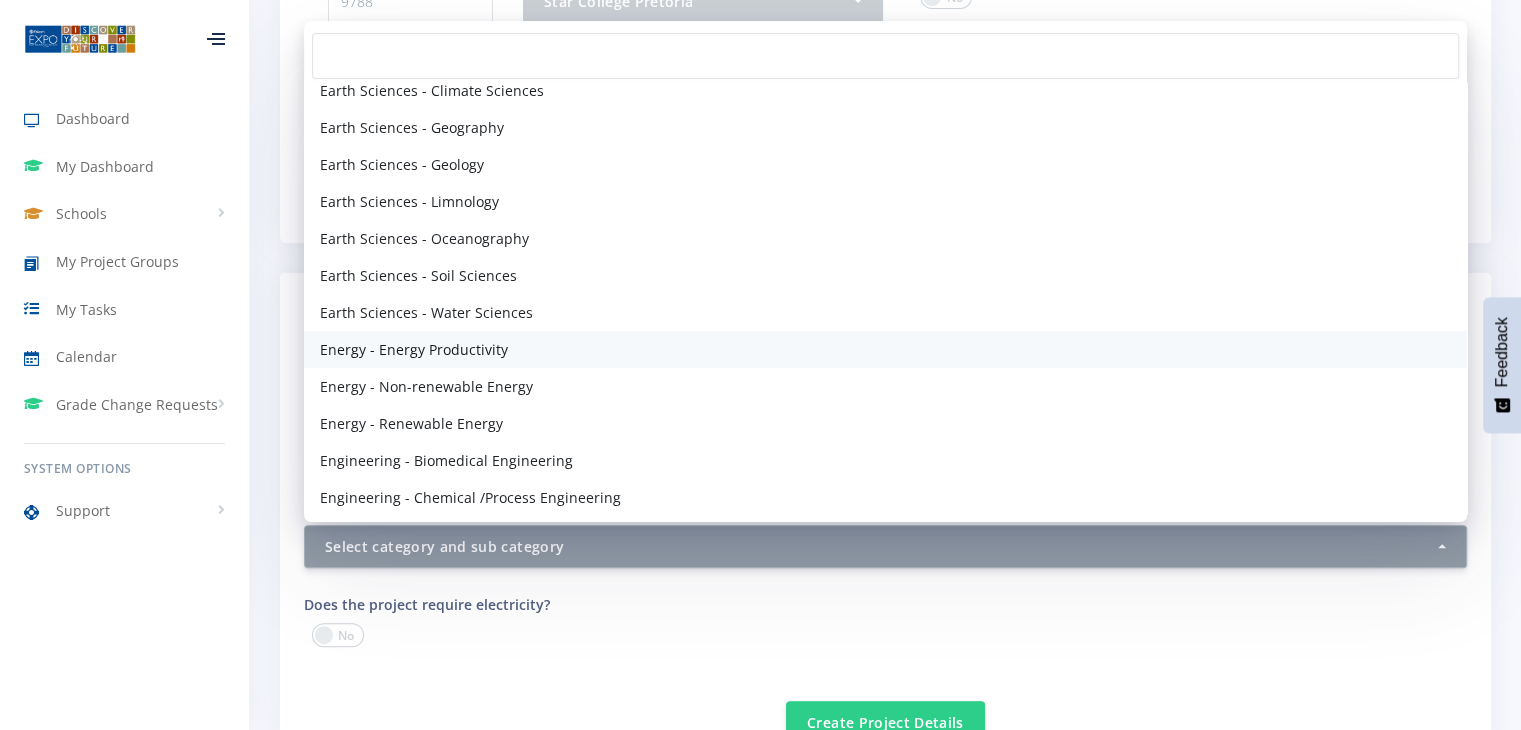click on "Energy - Energy Productivity" at bounding box center [414, 349] 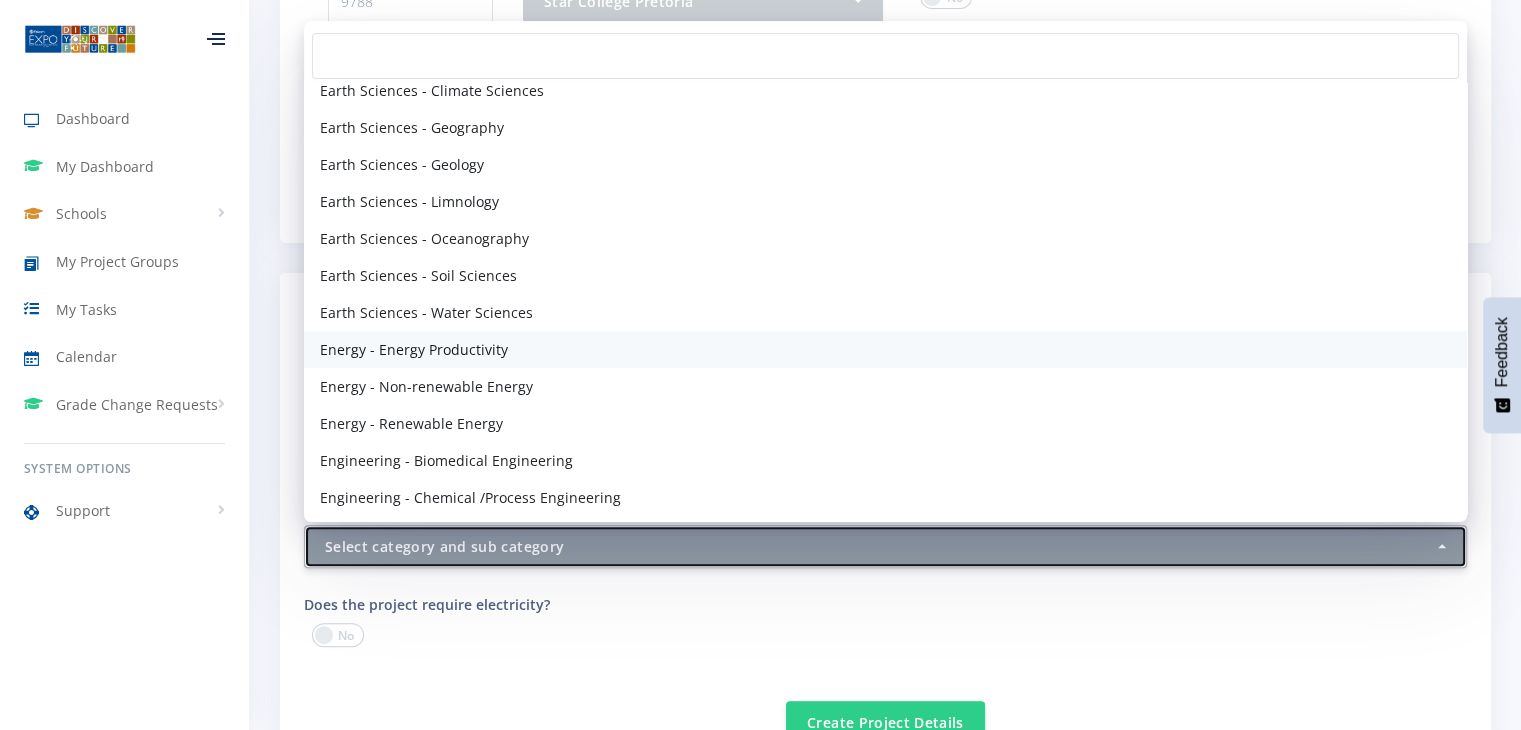 select on "38" 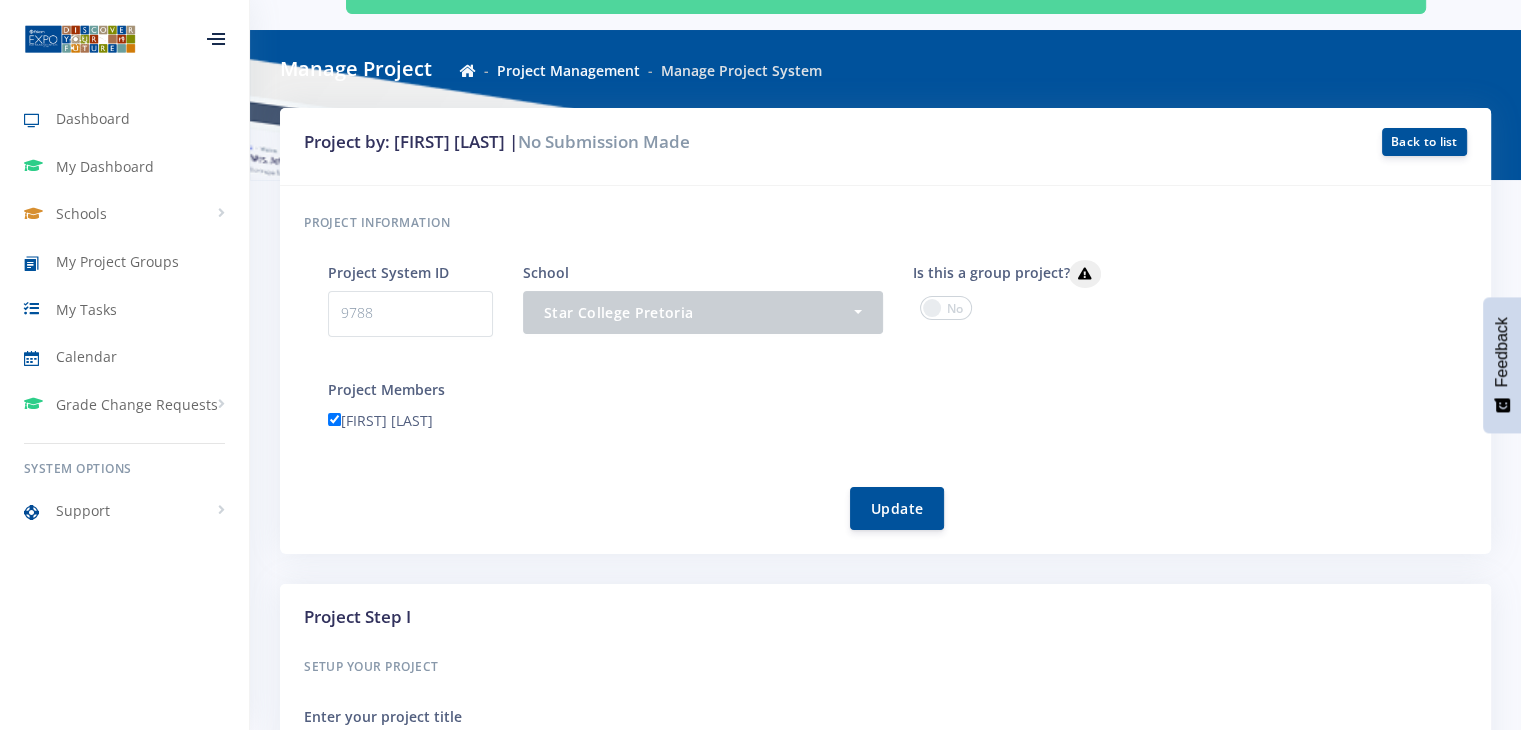 scroll, scrollTop: 131, scrollLeft: 0, axis: vertical 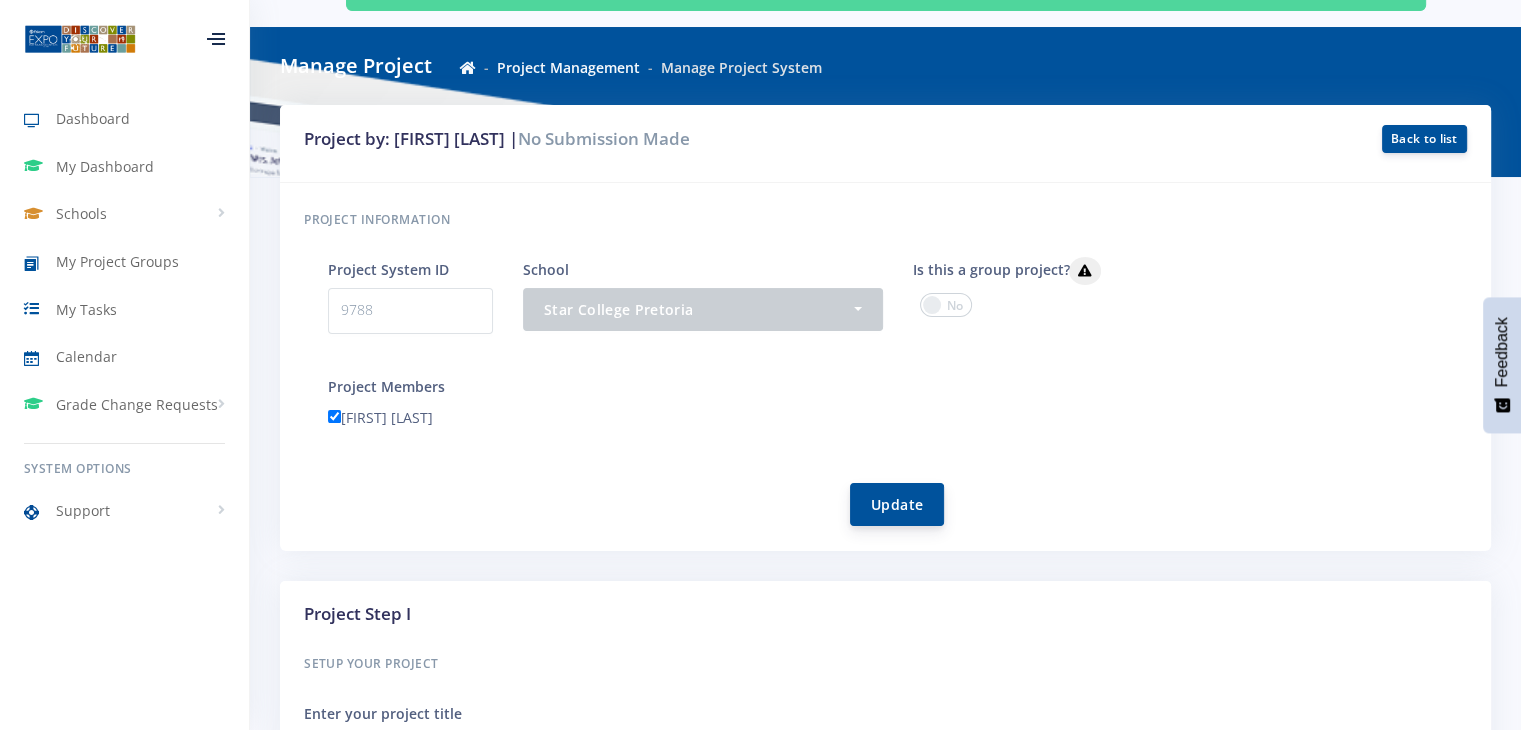 click on "Update" at bounding box center [897, 504] 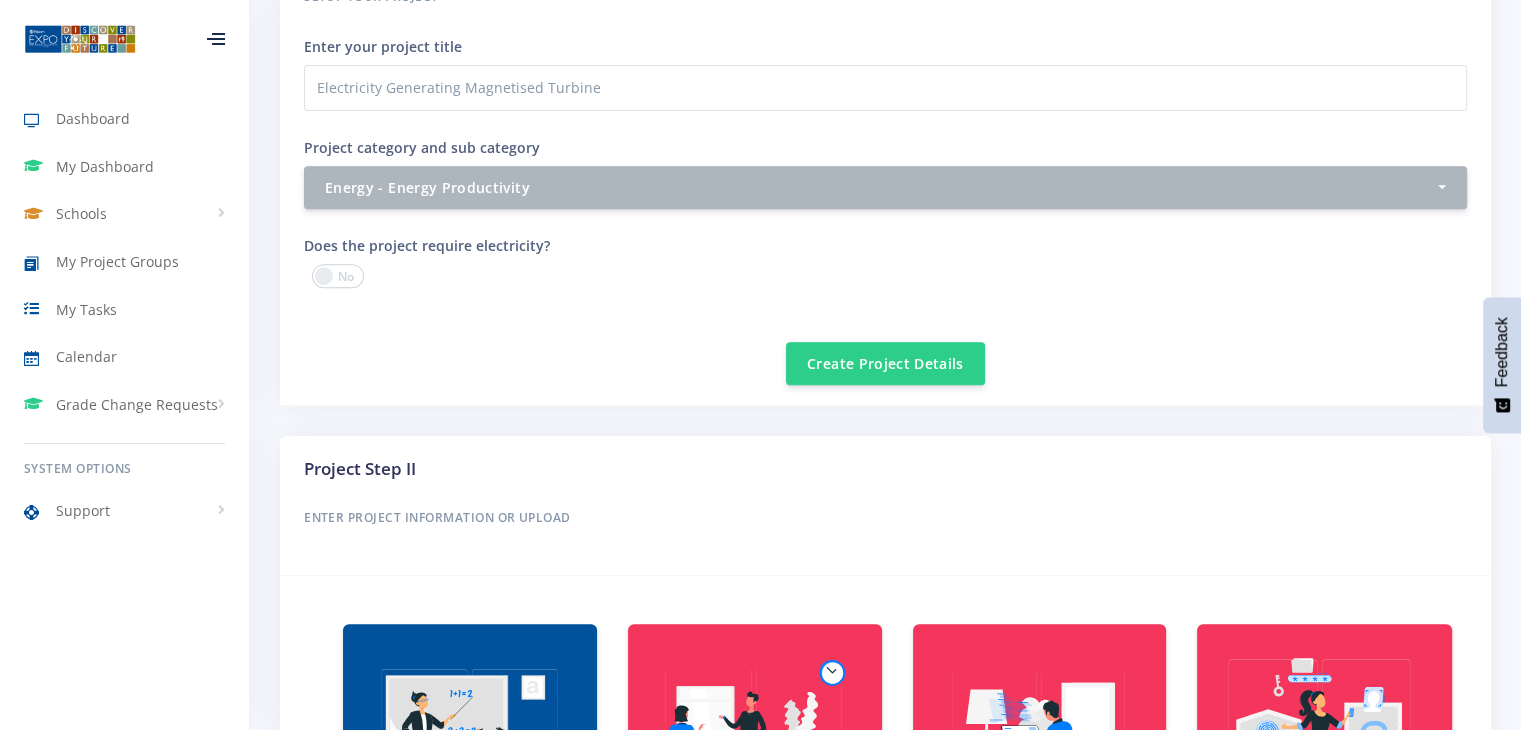 scroll, scrollTop: 795, scrollLeft: 0, axis: vertical 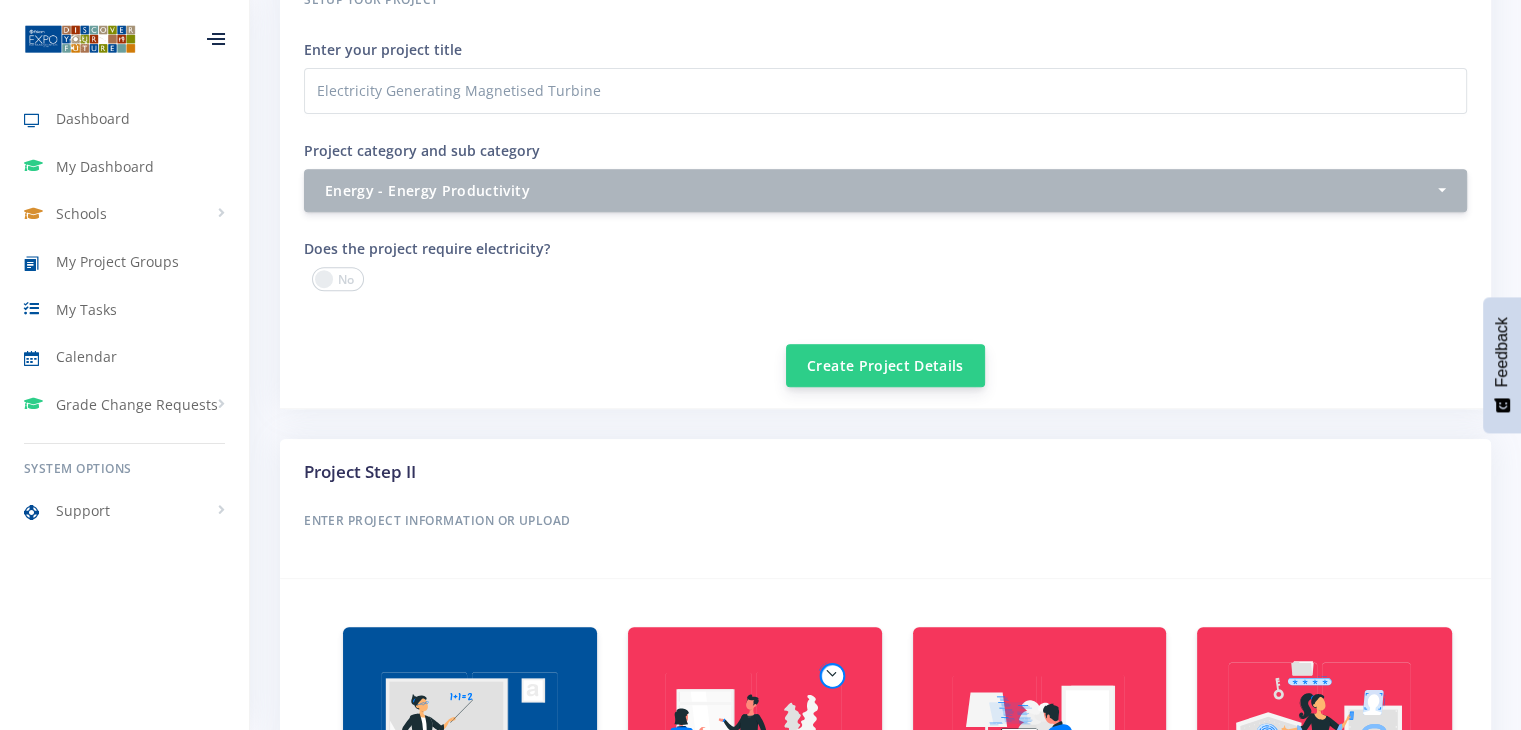 click on "Create Project Details" at bounding box center [885, 365] 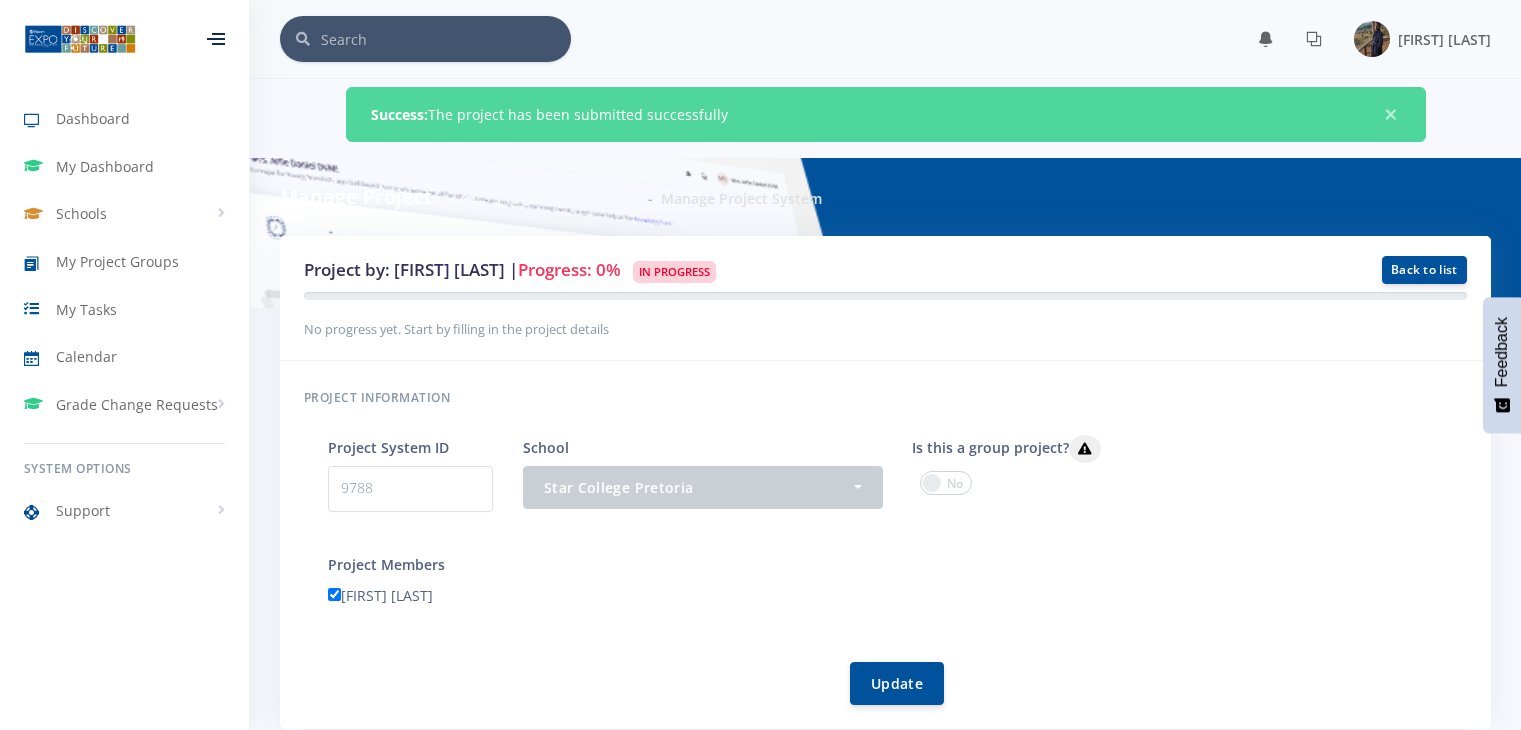 scroll, scrollTop: 0, scrollLeft: 0, axis: both 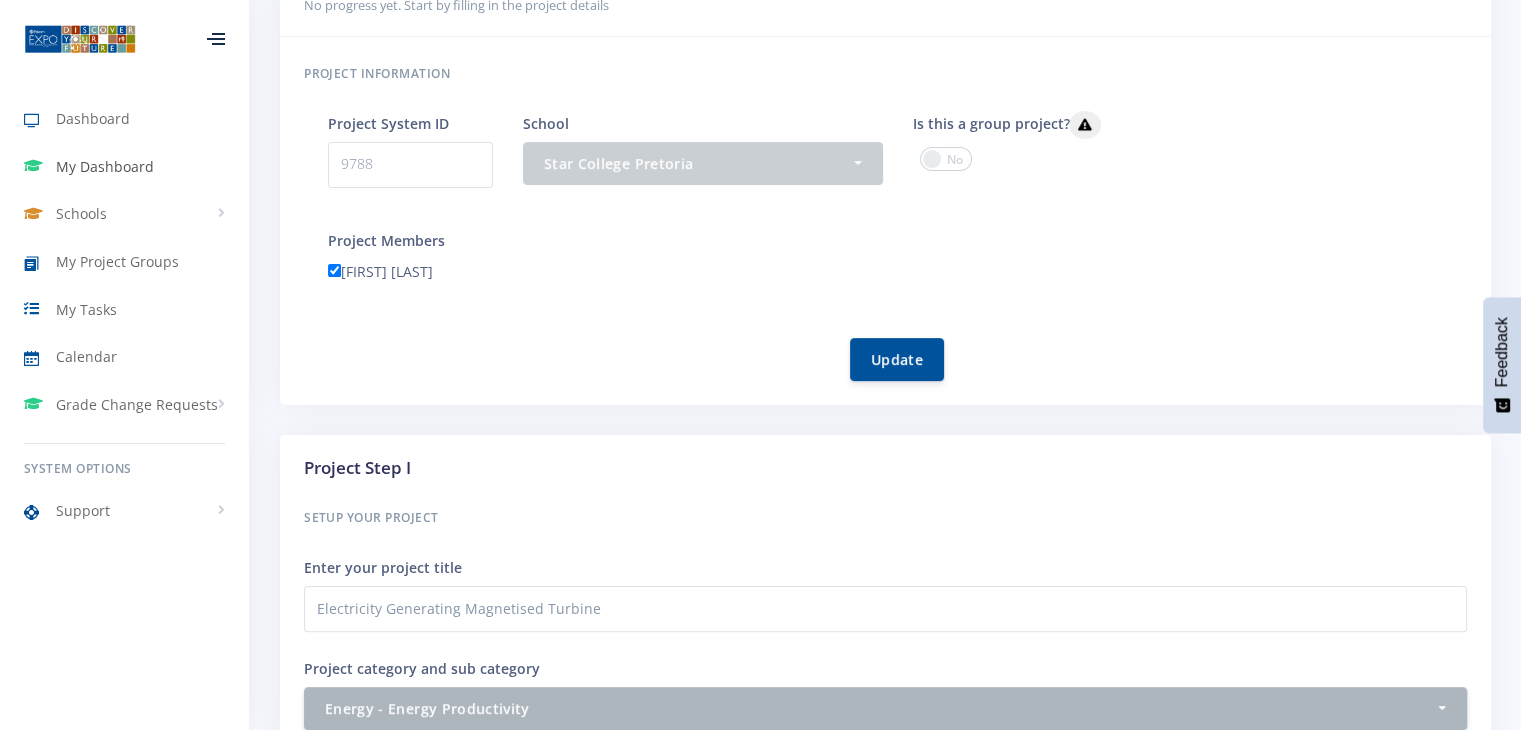 click on "My Dashboard" at bounding box center (105, 166) 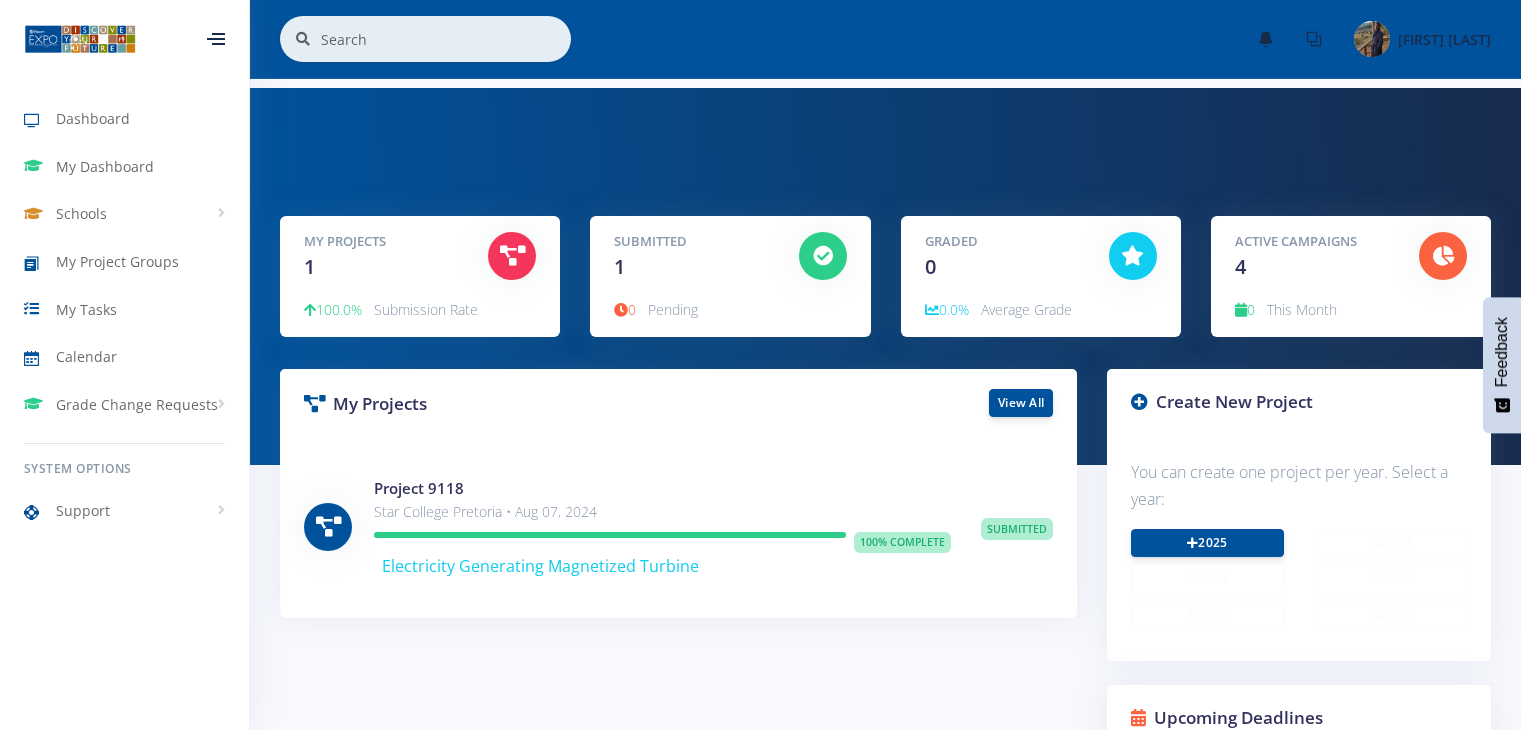 scroll, scrollTop: 0, scrollLeft: 0, axis: both 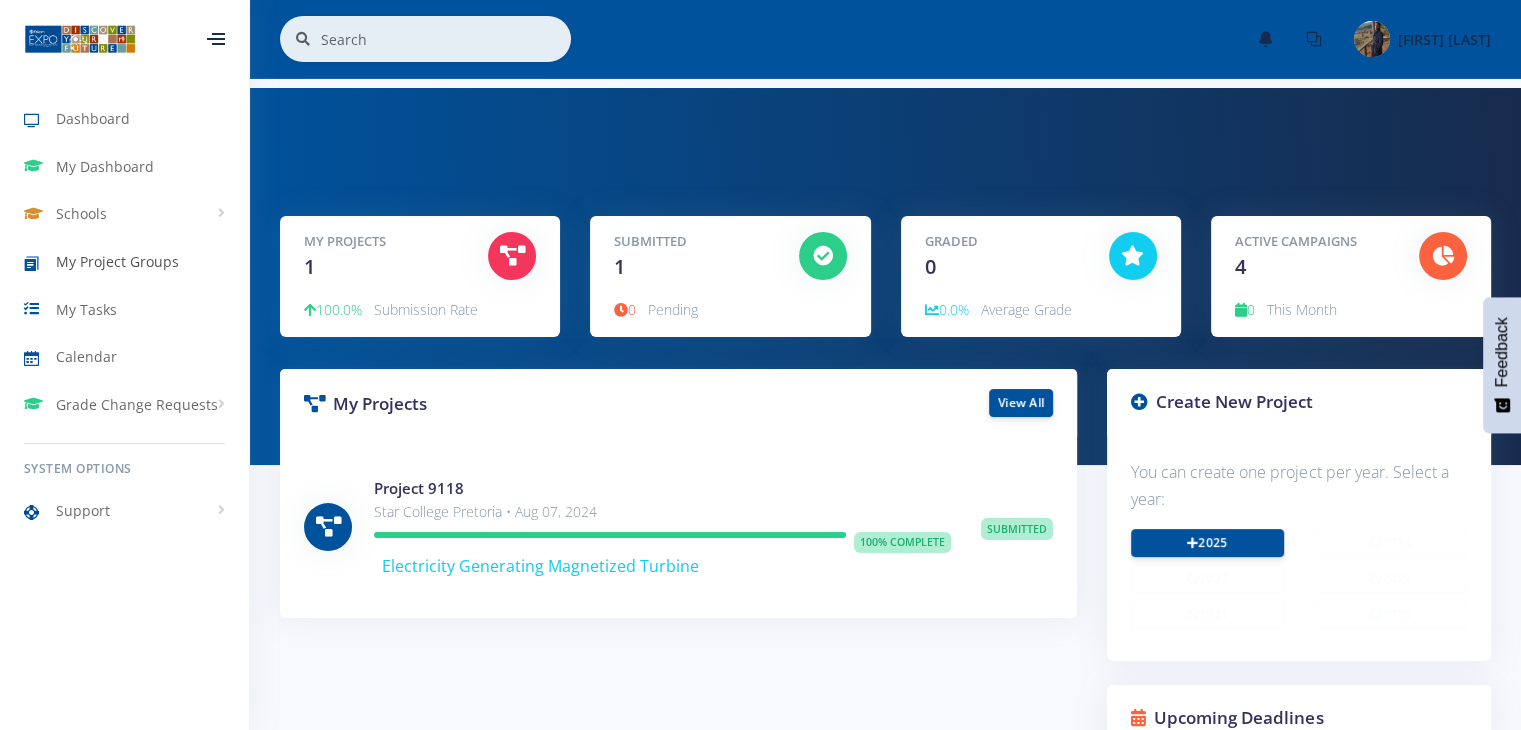 click on "My Project Groups" at bounding box center [117, 261] 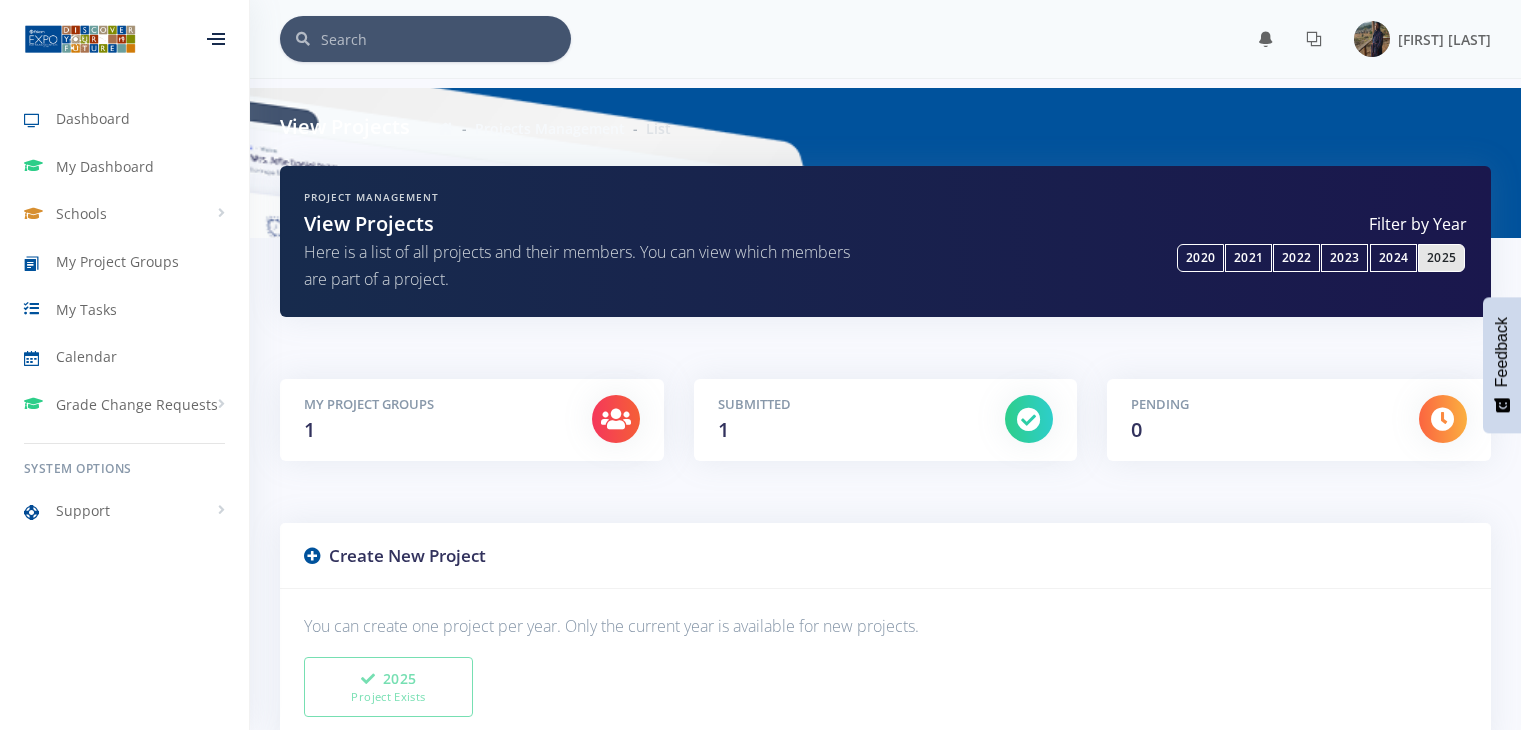 scroll, scrollTop: 0, scrollLeft: 0, axis: both 